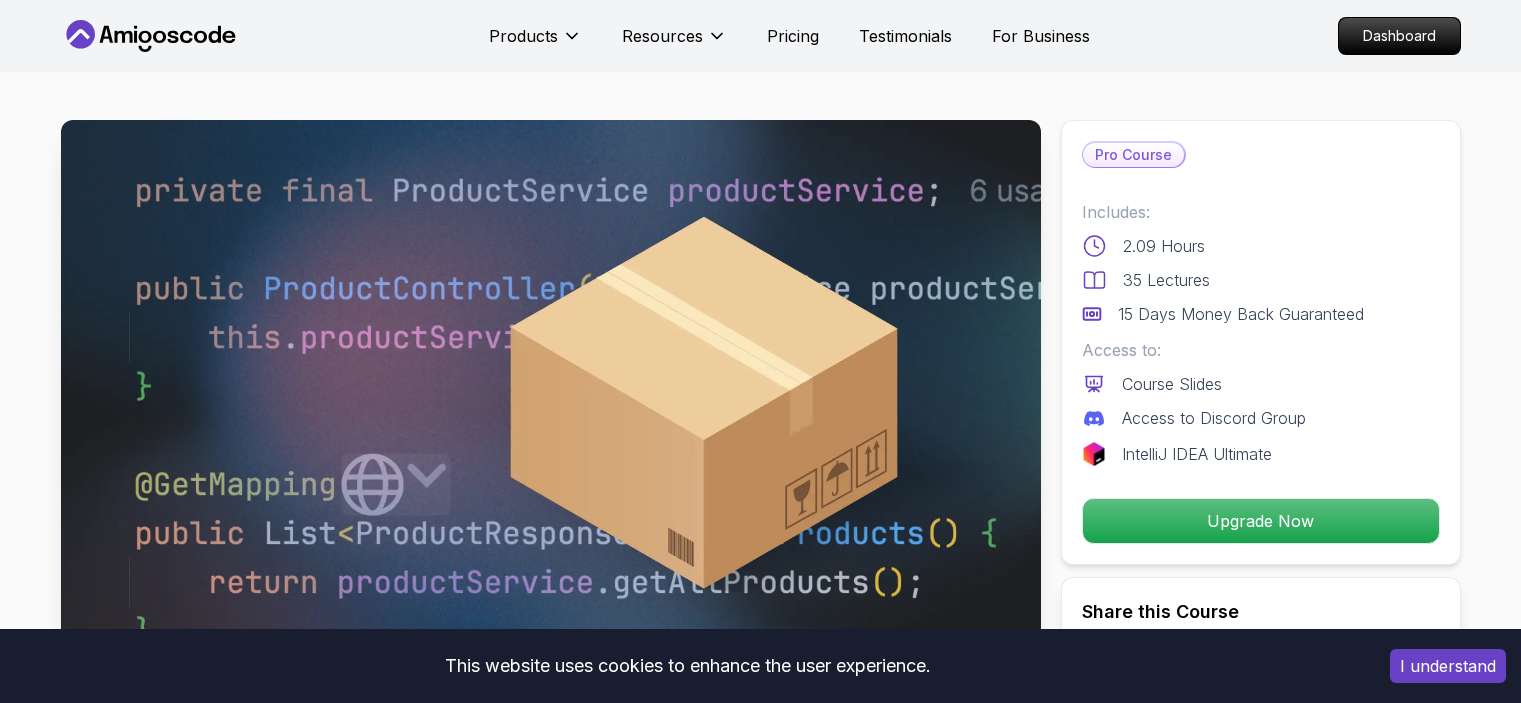 scroll, scrollTop: 2200, scrollLeft: 0, axis: vertical 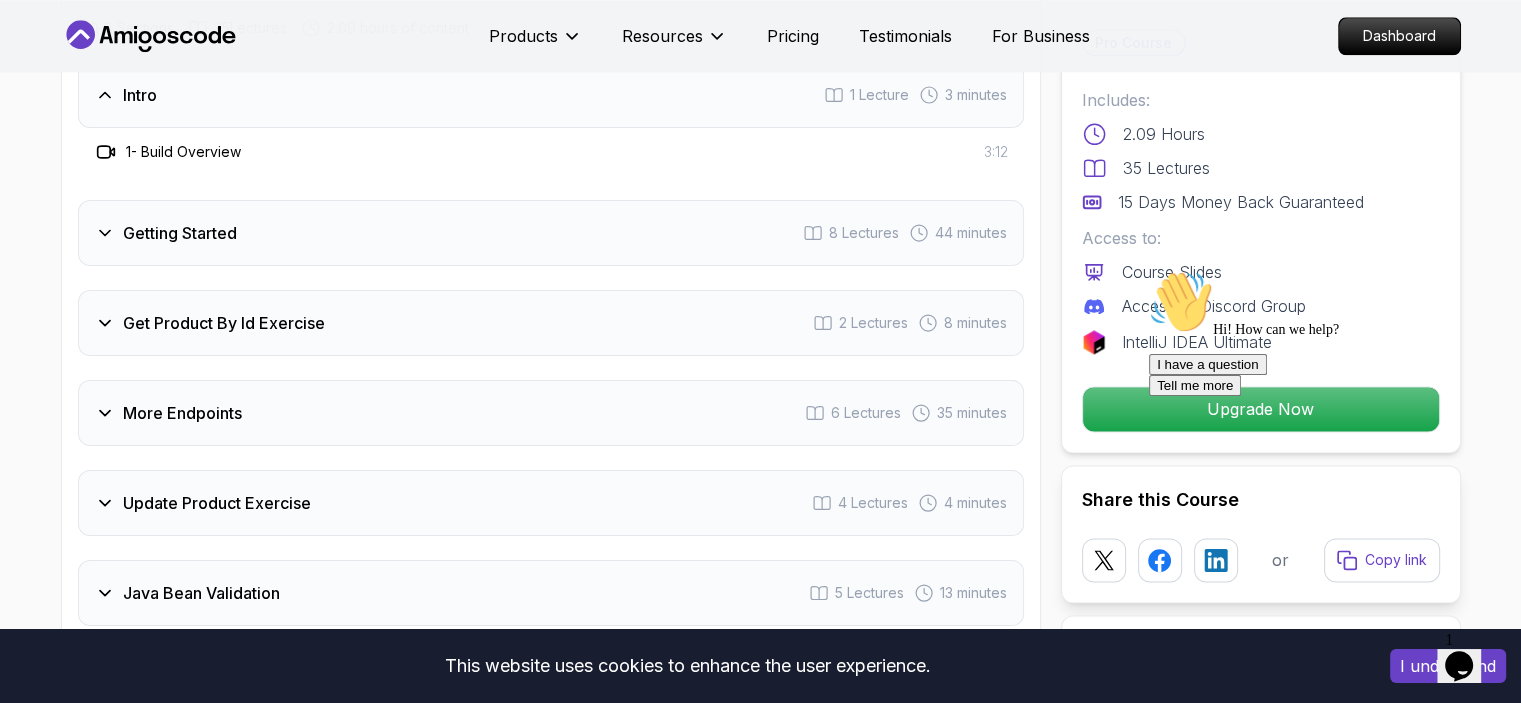 click on "Getting Started" at bounding box center (180, 233) 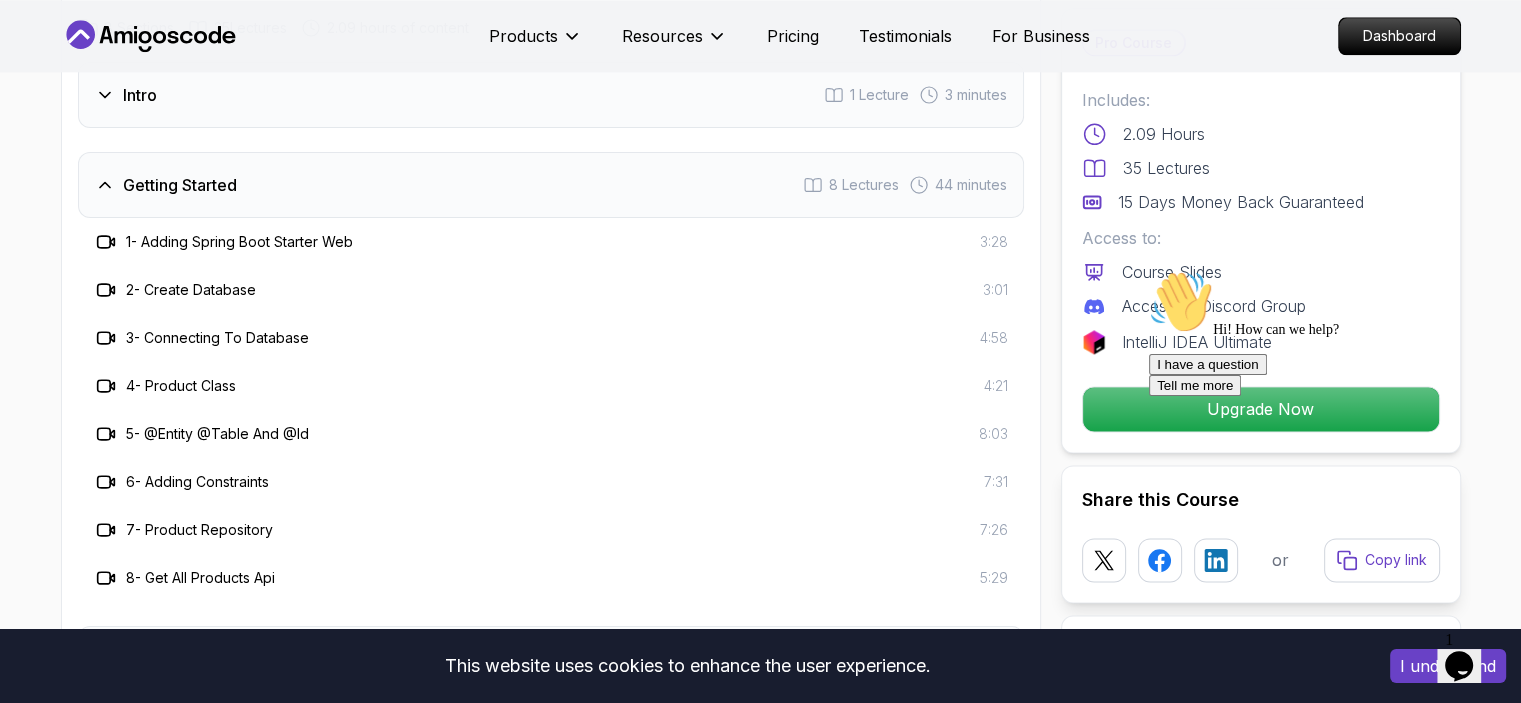 click on "1  -   Adding Spring Boot Starter Web" at bounding box center (239, 242) 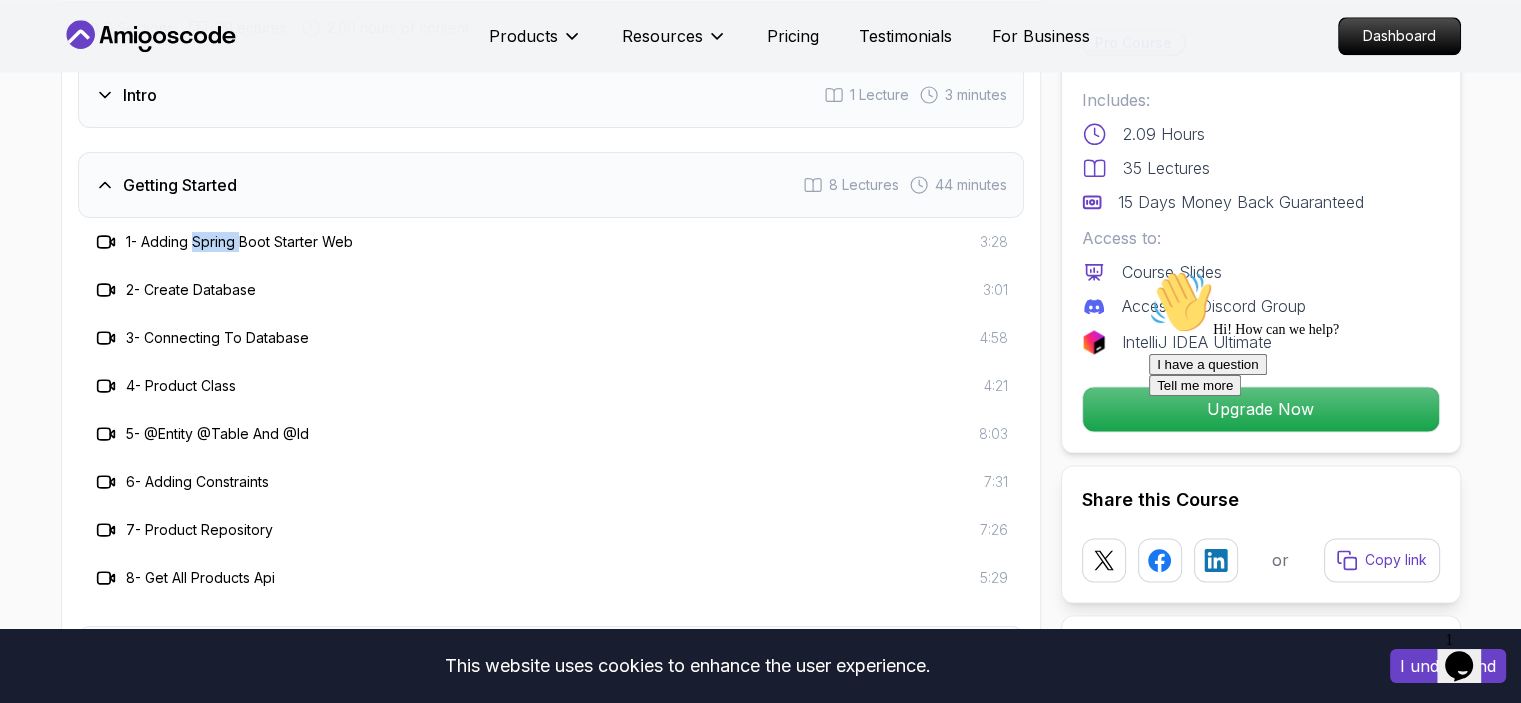 click on "1  -   Adding Spring Boot Starter Web" at bounding box center (239, 242) 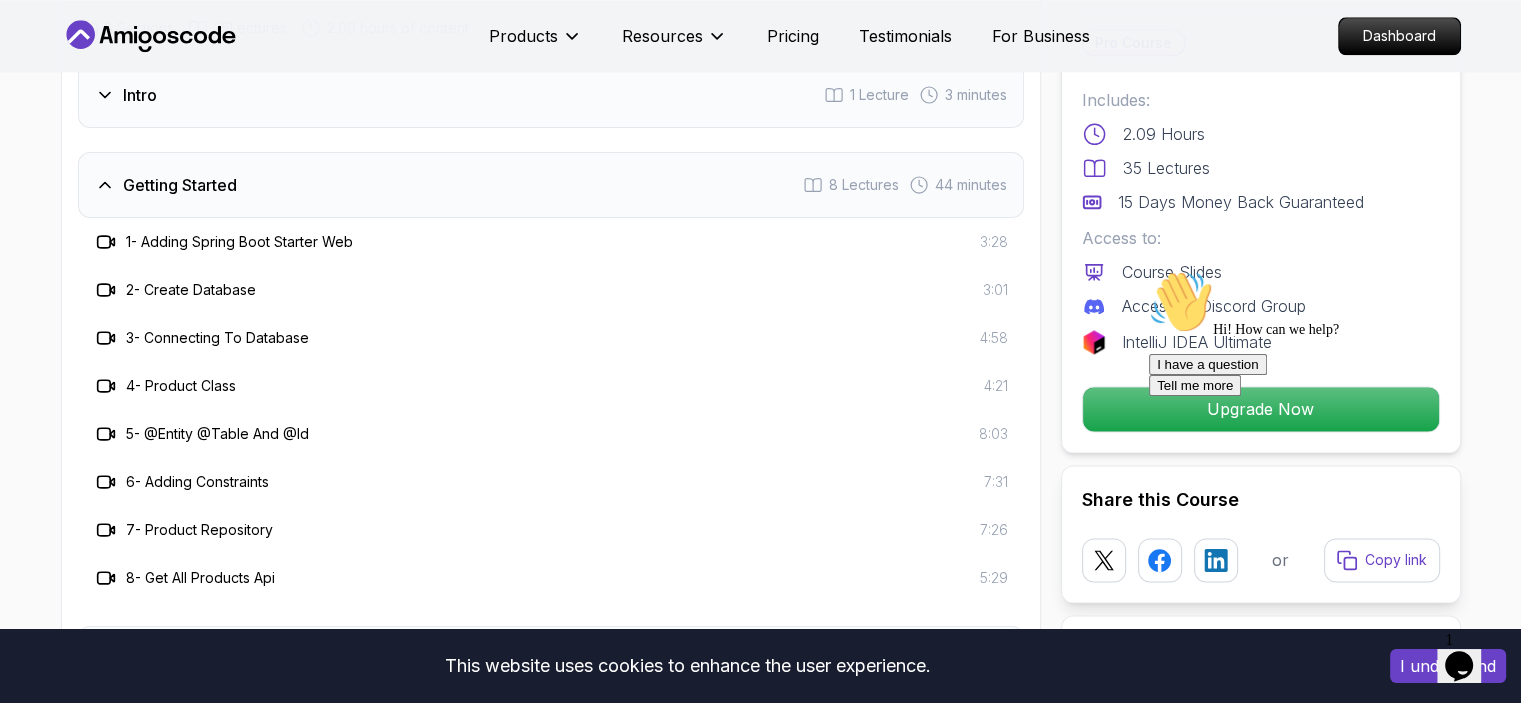 click 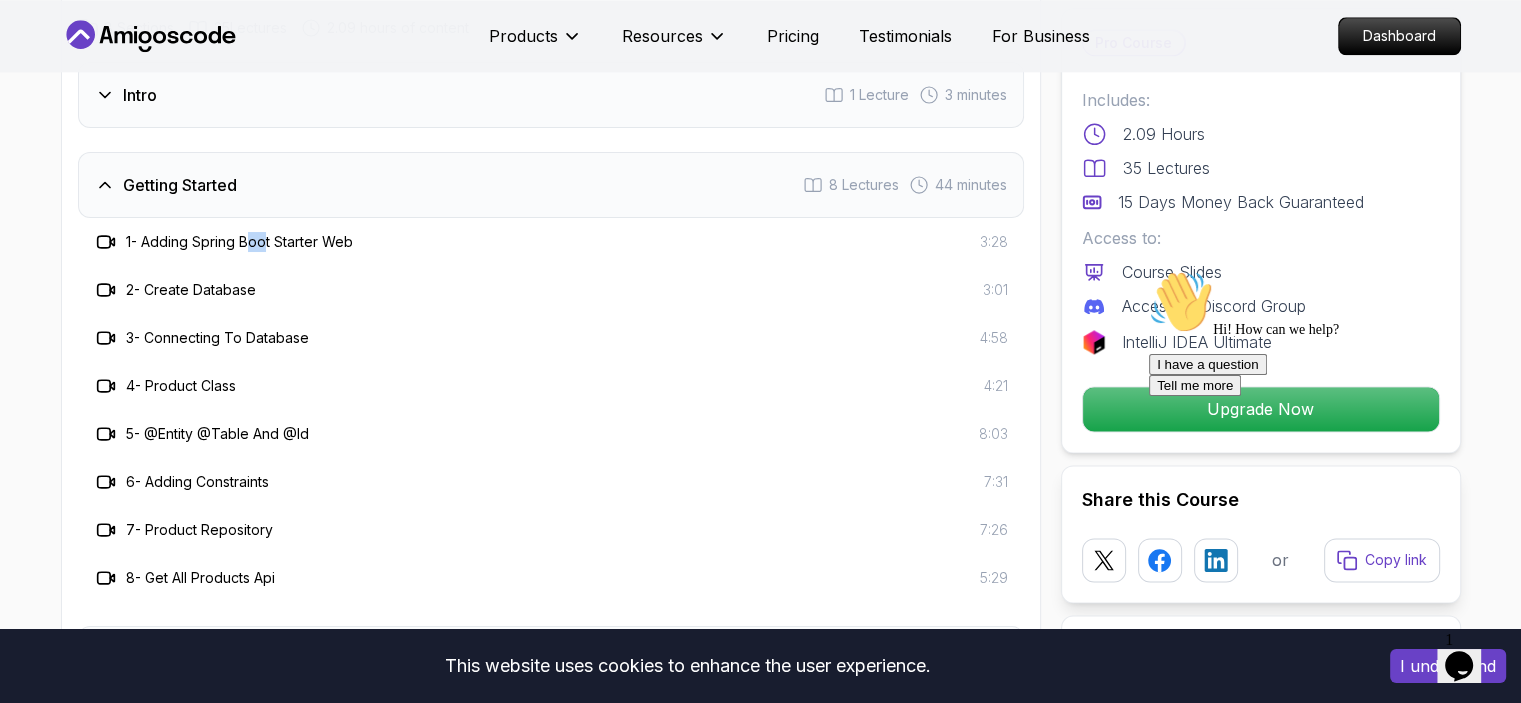 drag, startPoint x: 254, startPoint y: 223, endPoint x: 272, endPoint y: 215, distance: 19.697716 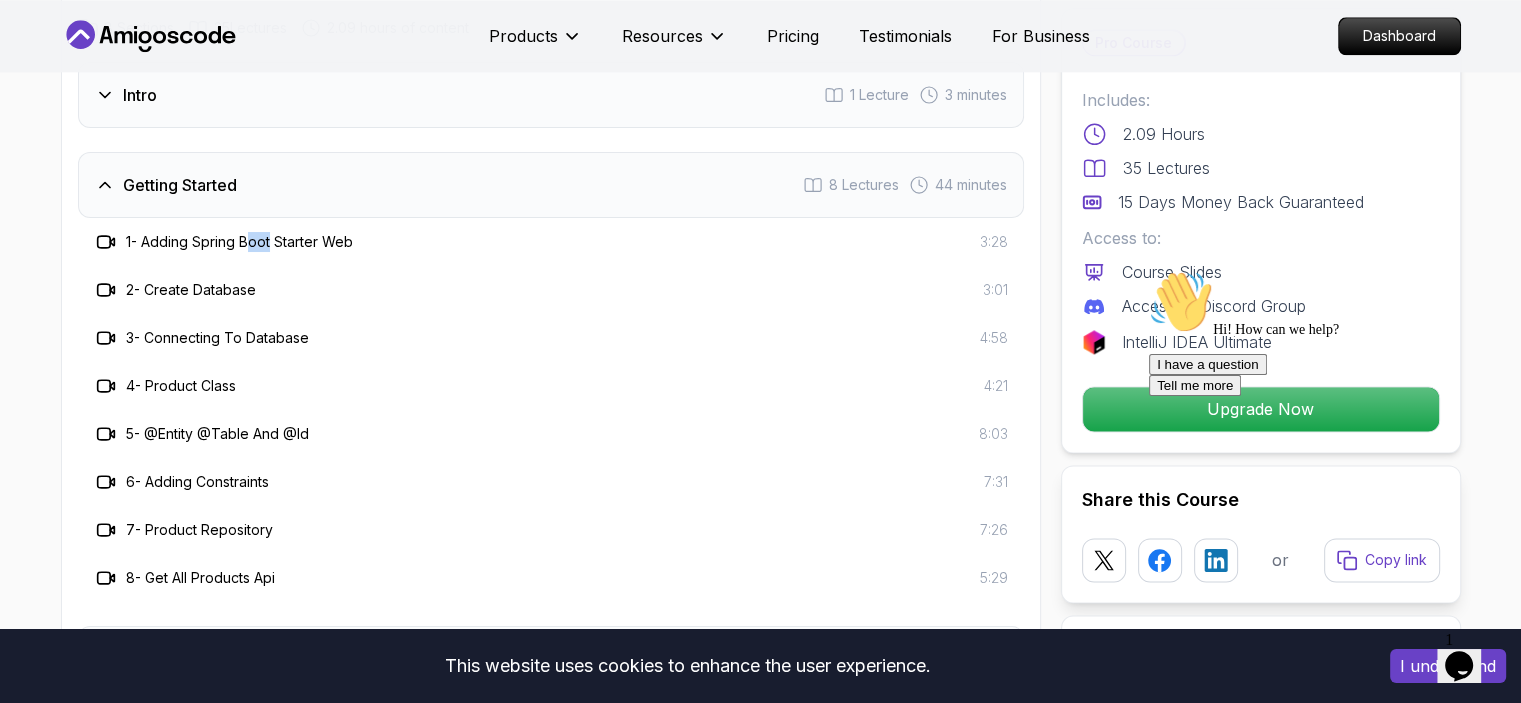 click on "1  -   Adding Spring Boot Starter Web" at bounding box center (239, 242) 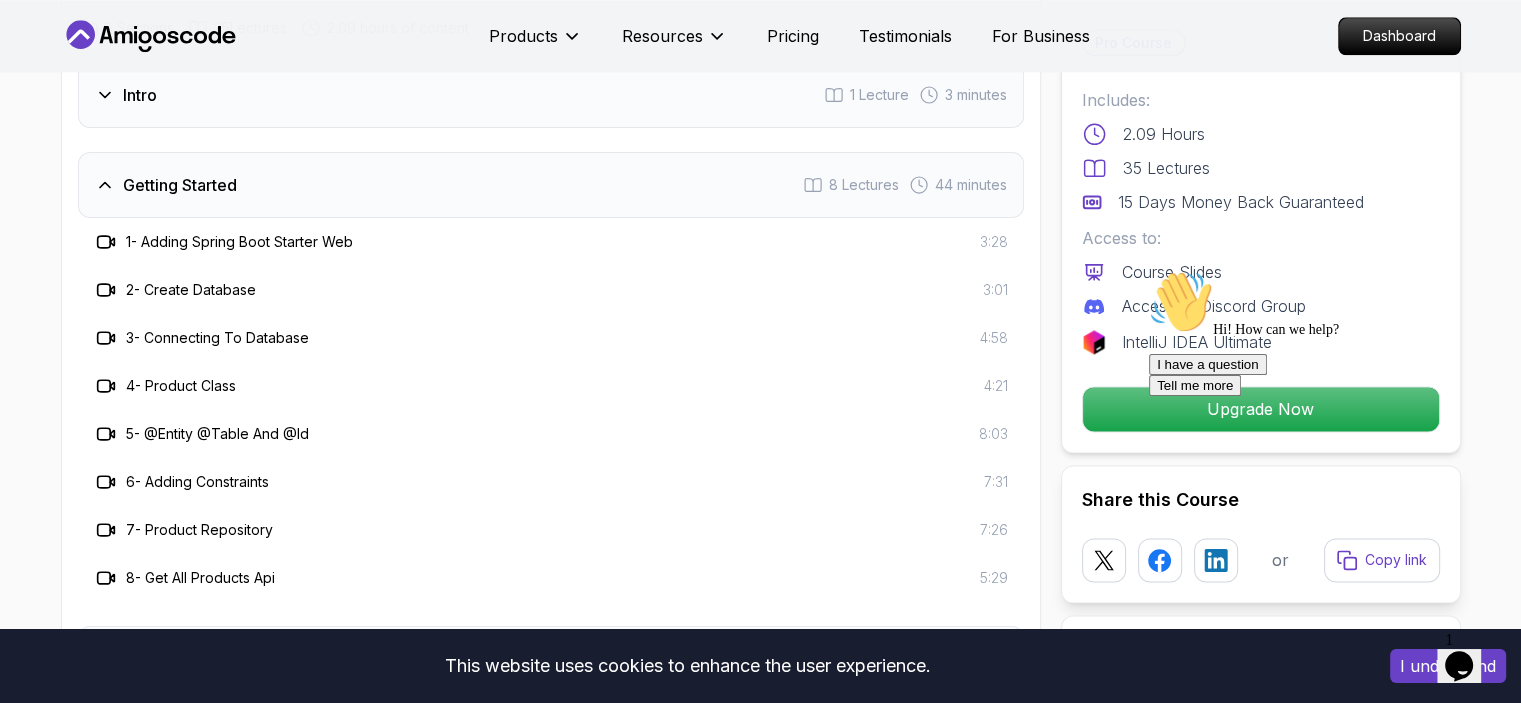 click on "1  -   Adding Spring Boot Starter Web" at bounding box center (239, 242) 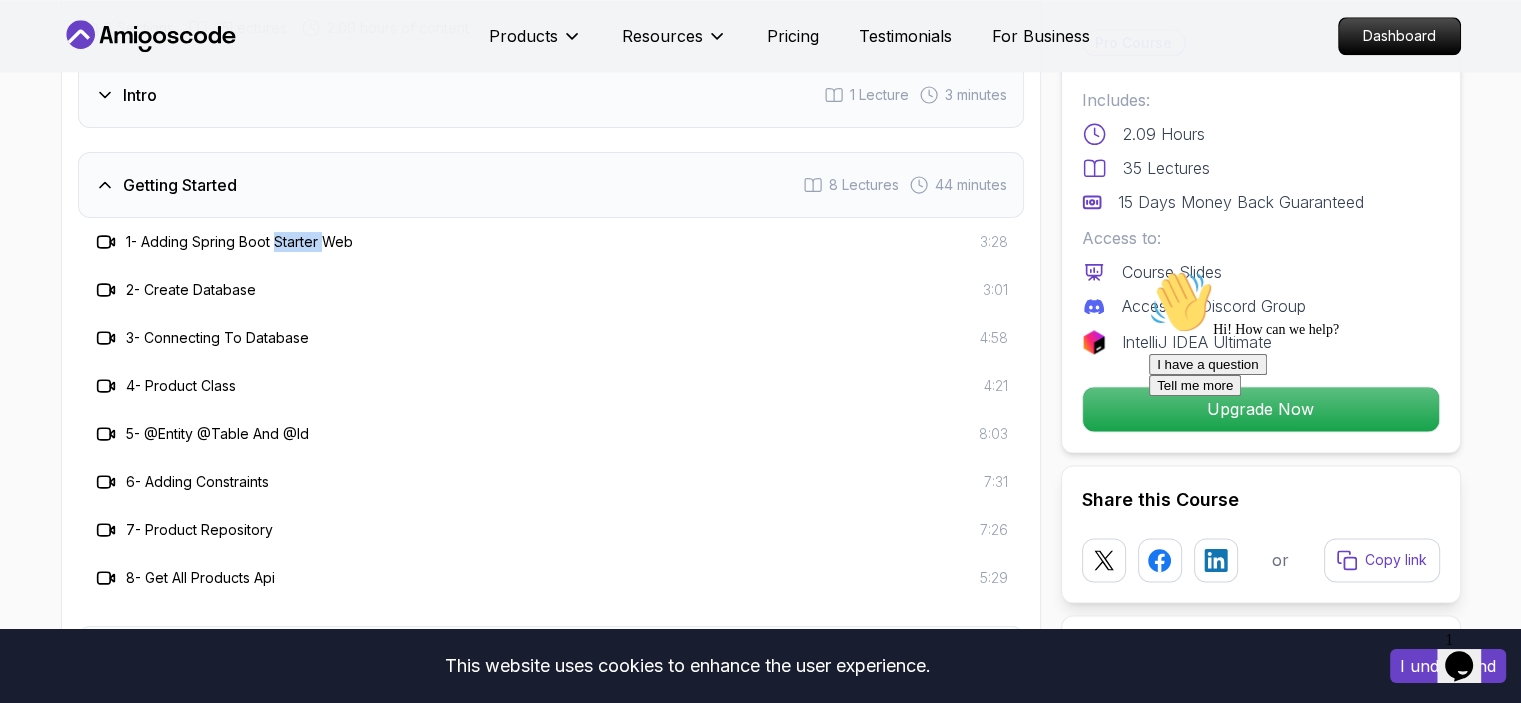 click on "1  -   Adding Spring Boot Starter Web" at bounding box center (239, 242) 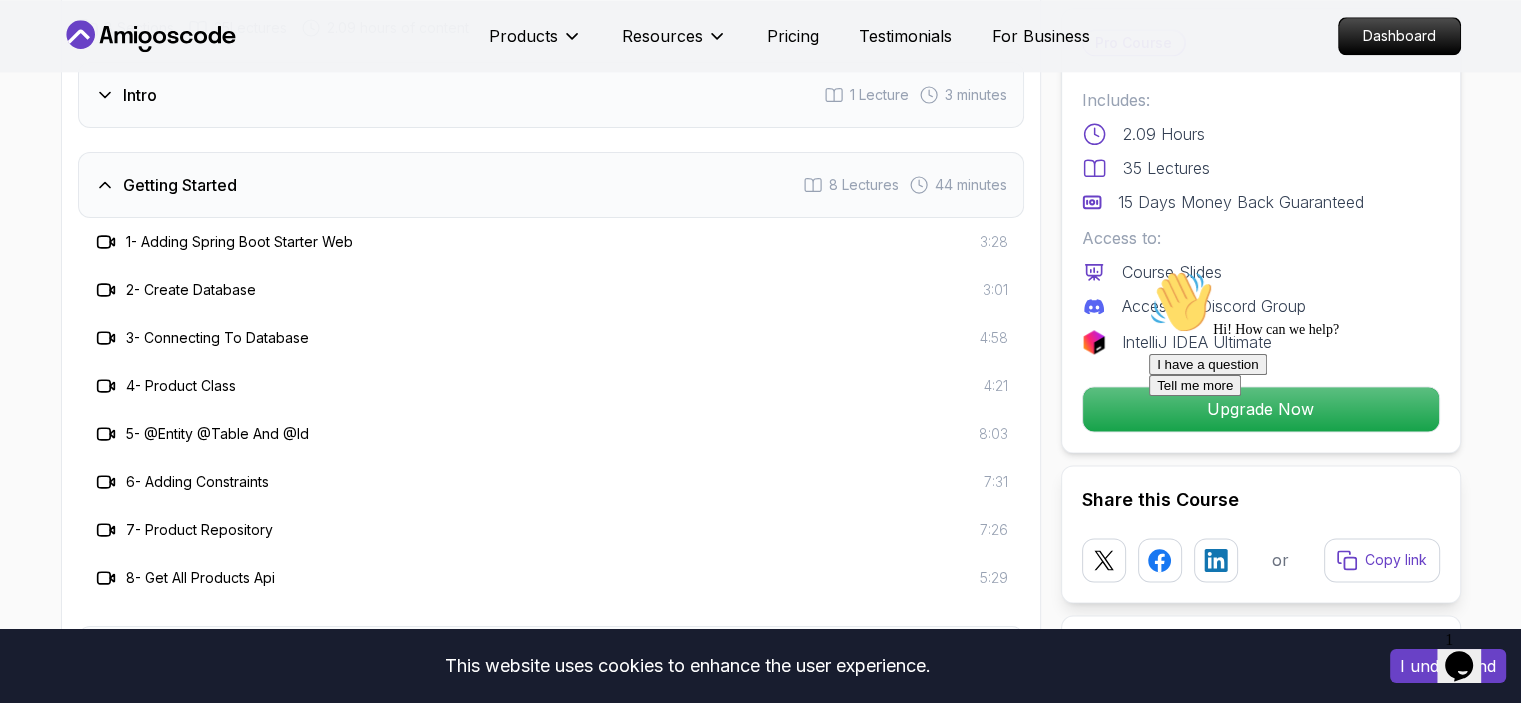 click 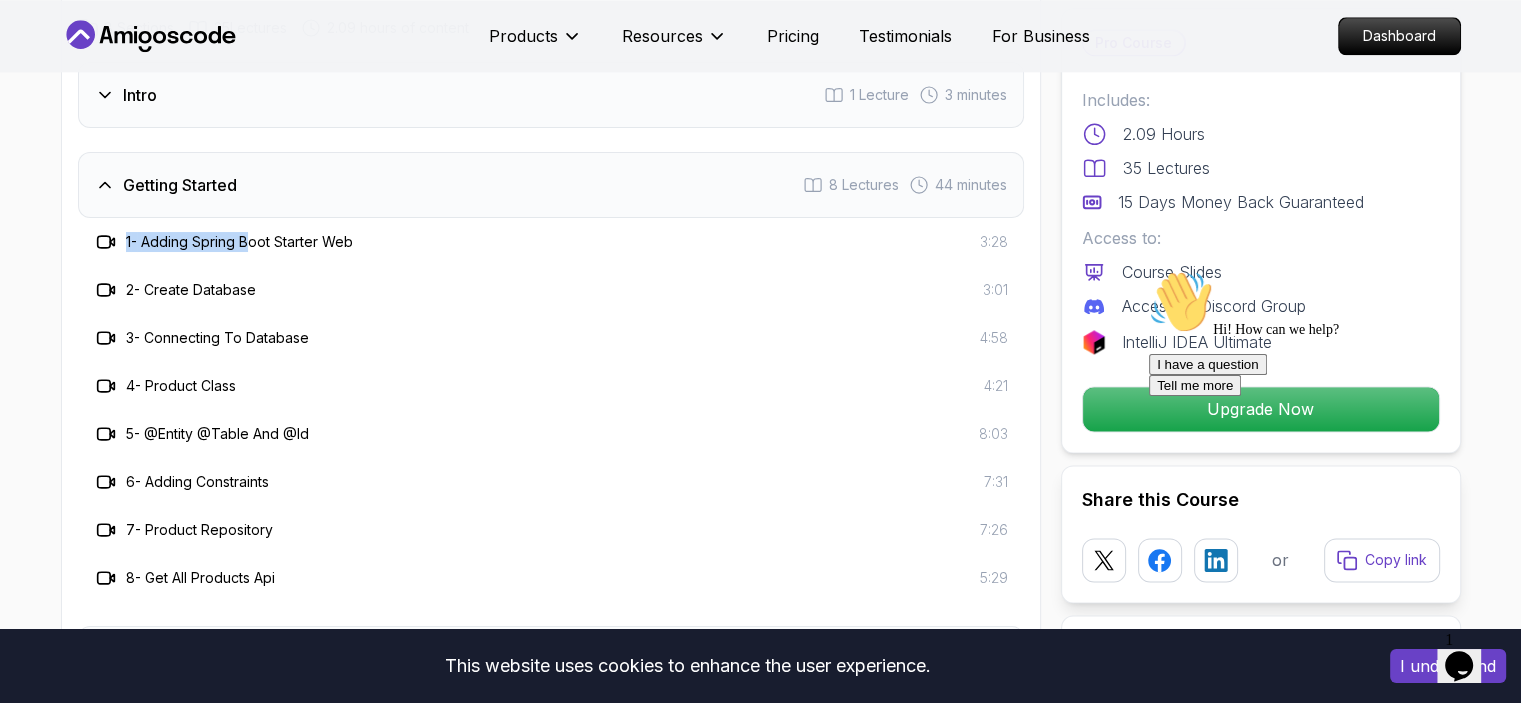 drag, startPoint x: 104, startPoint y: 211, endPoint x: 253, endPoint y: 228, distance: 149.96666 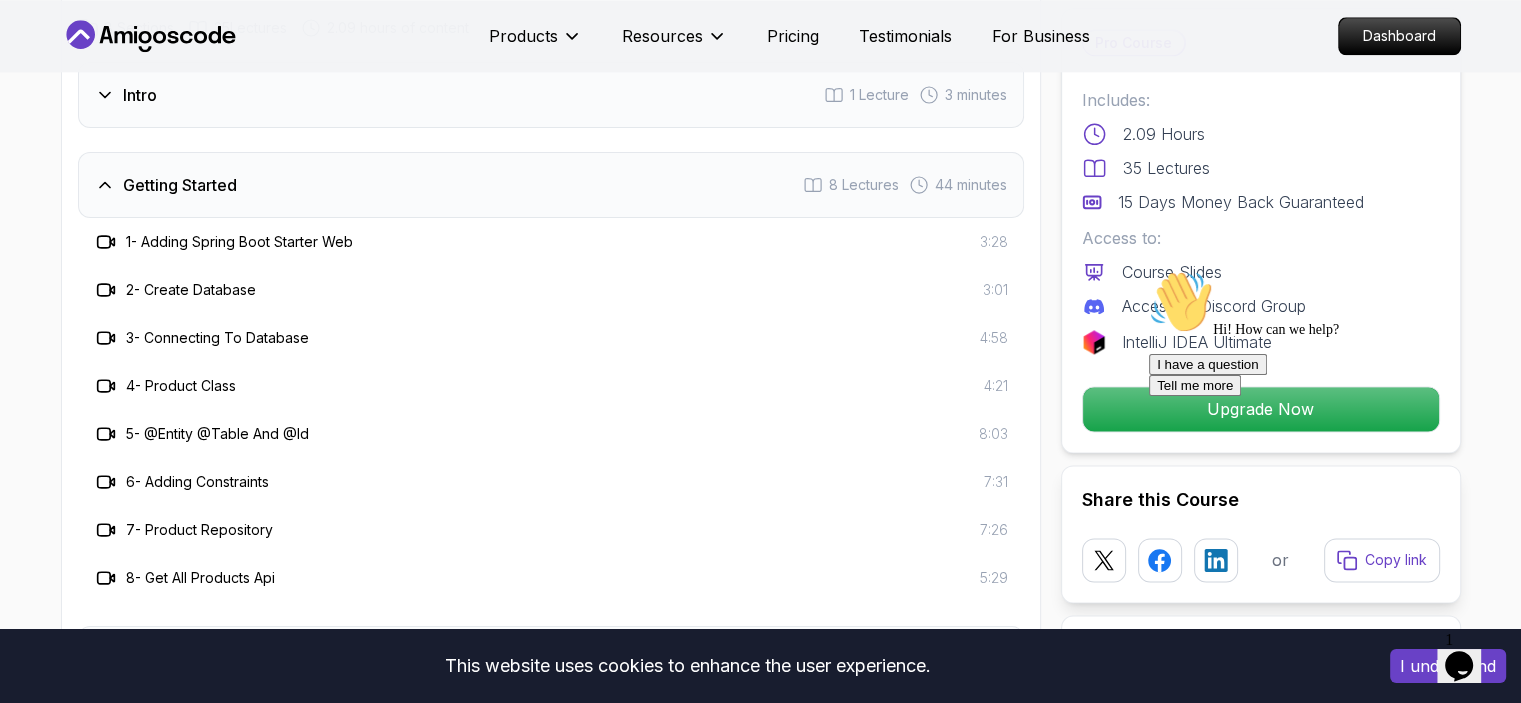click on "3:28" at bounding box center (994, 242) 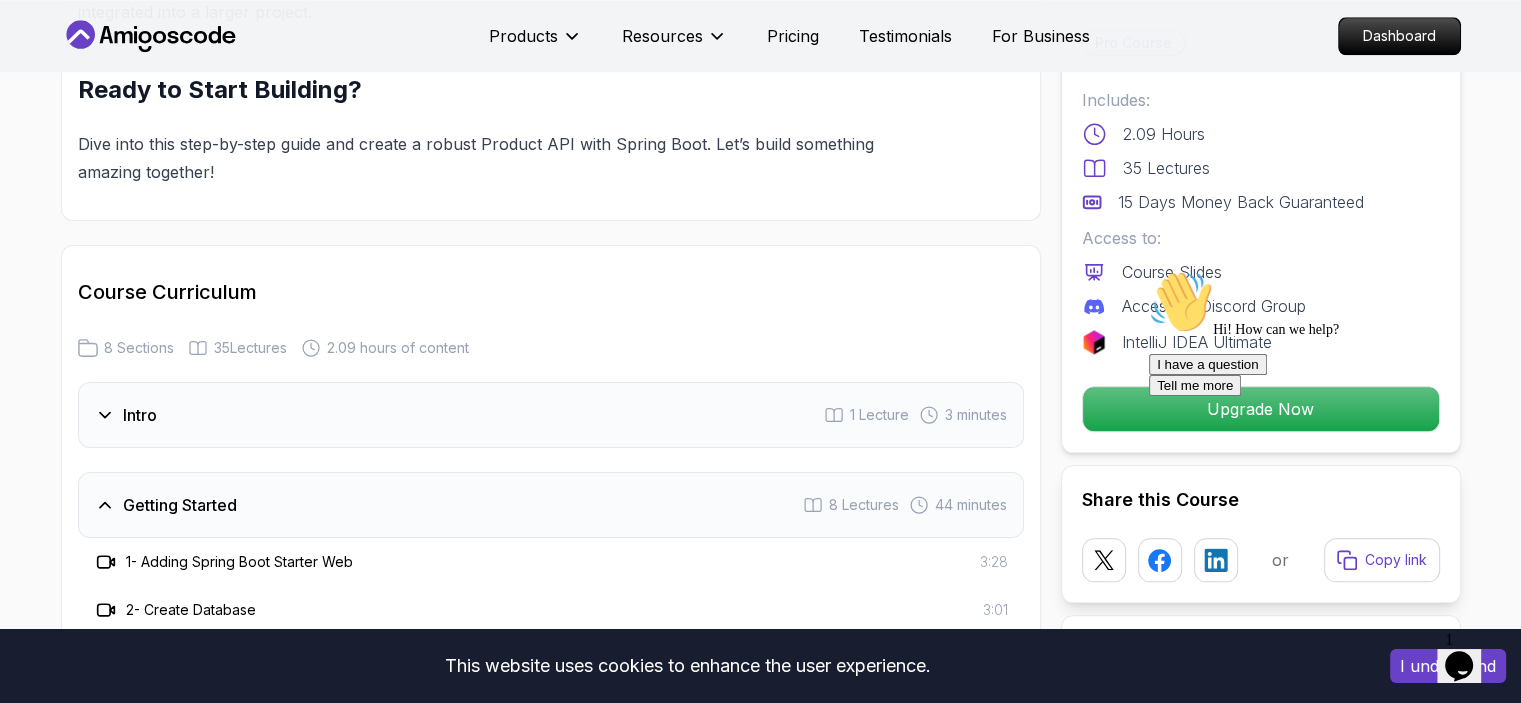 scroll, scrollTop: 2240, scrollLeft: 0, axis: vertical 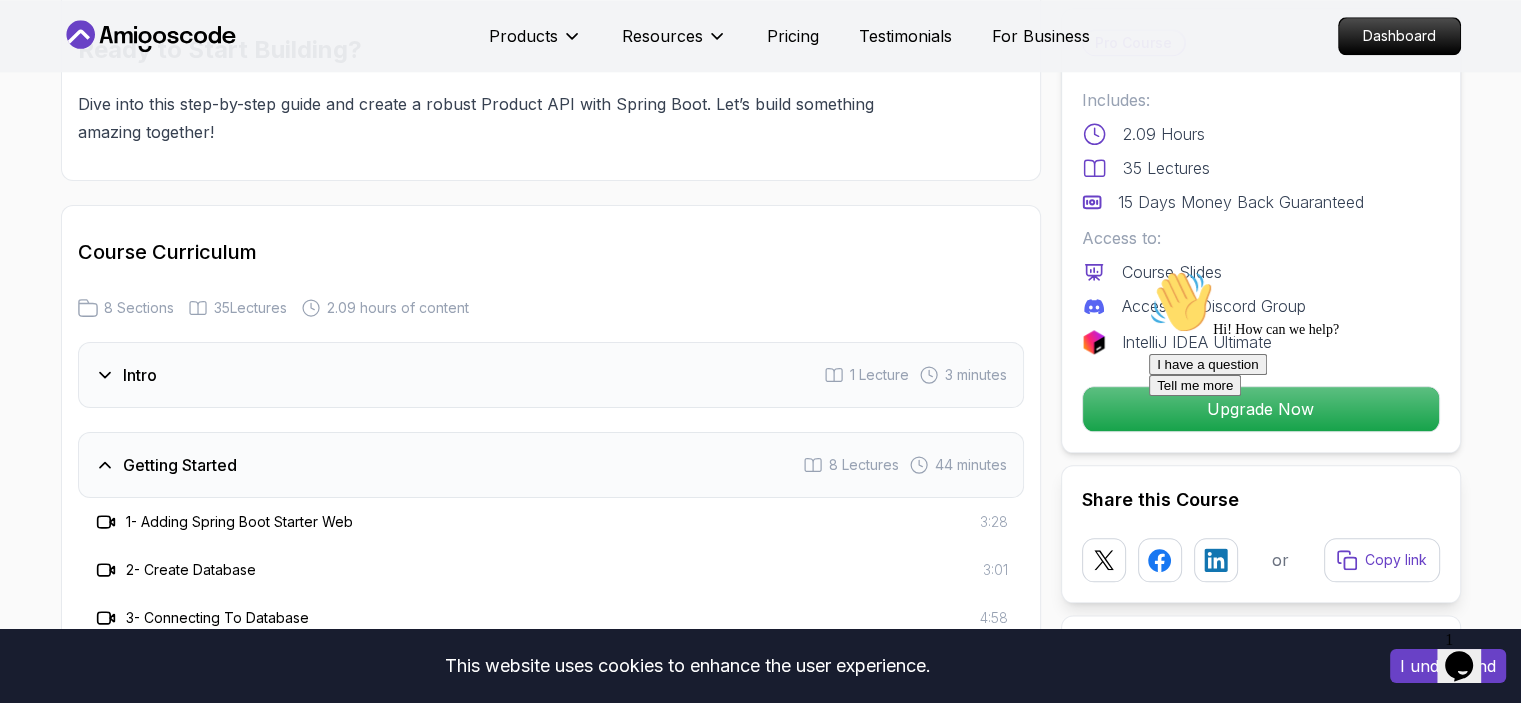 click on "1  -   Adding Spring Boot Starter Web" at bounding box center [239, 522] 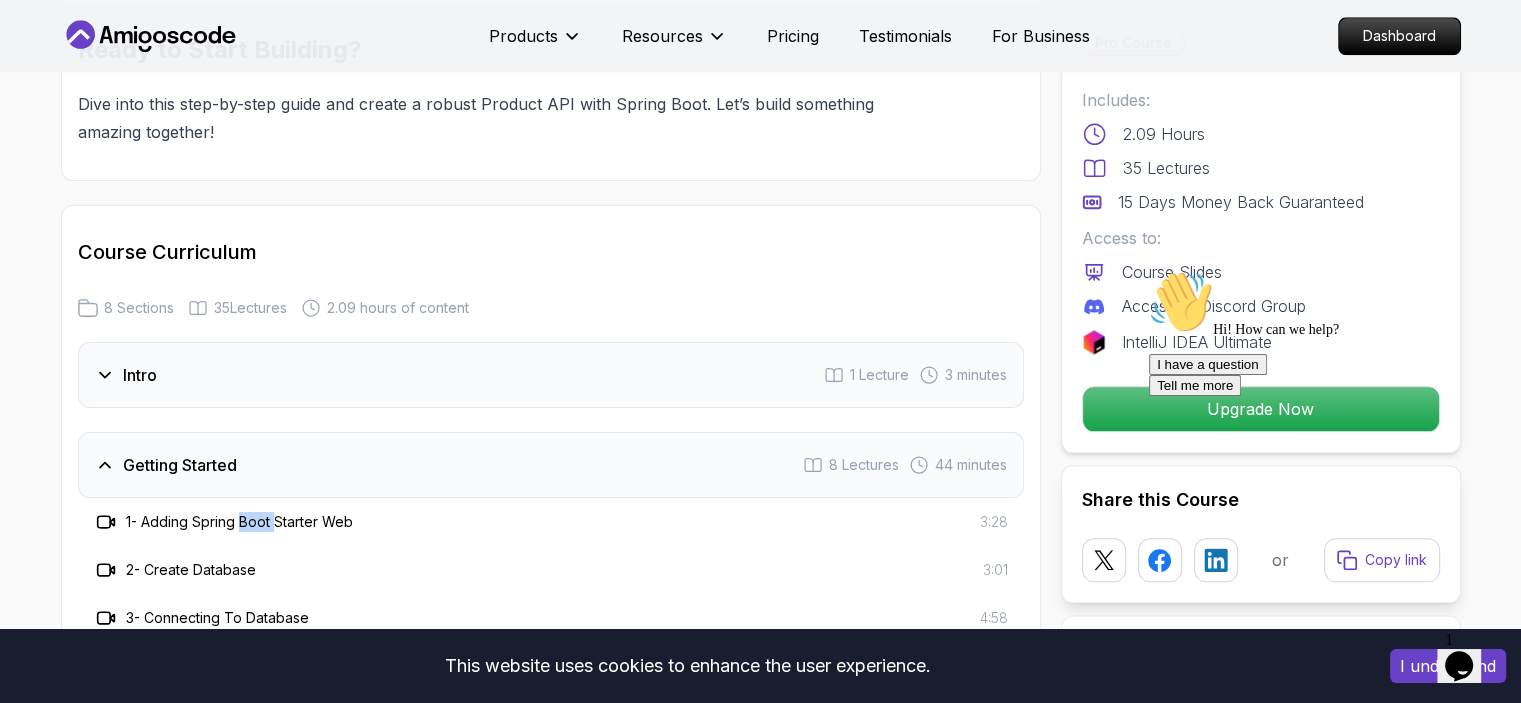 click on "1  -   Adding Spring Boot Starter Web" at bounding box center [239, 522] 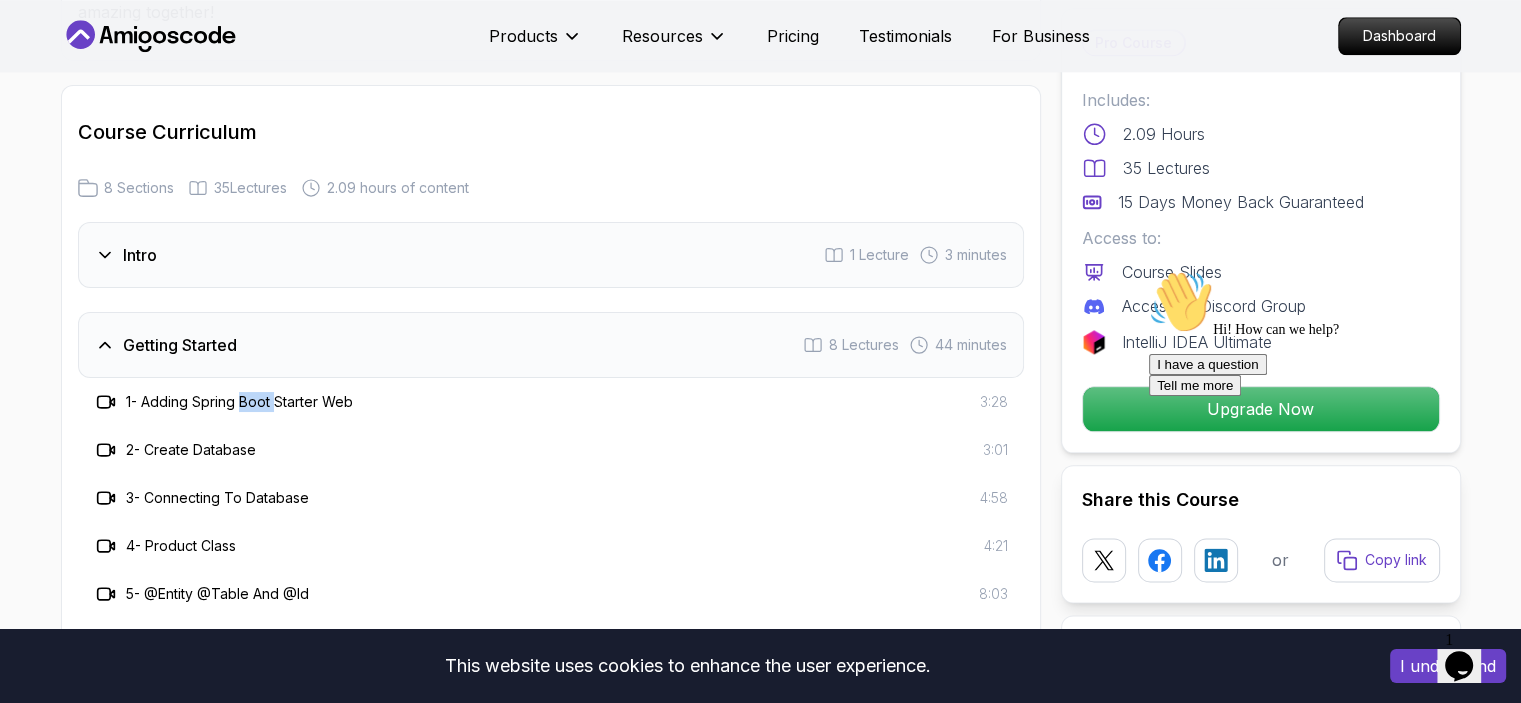 scroll, scrollTop: 2400, scrollLeft: 0, axis: vertical 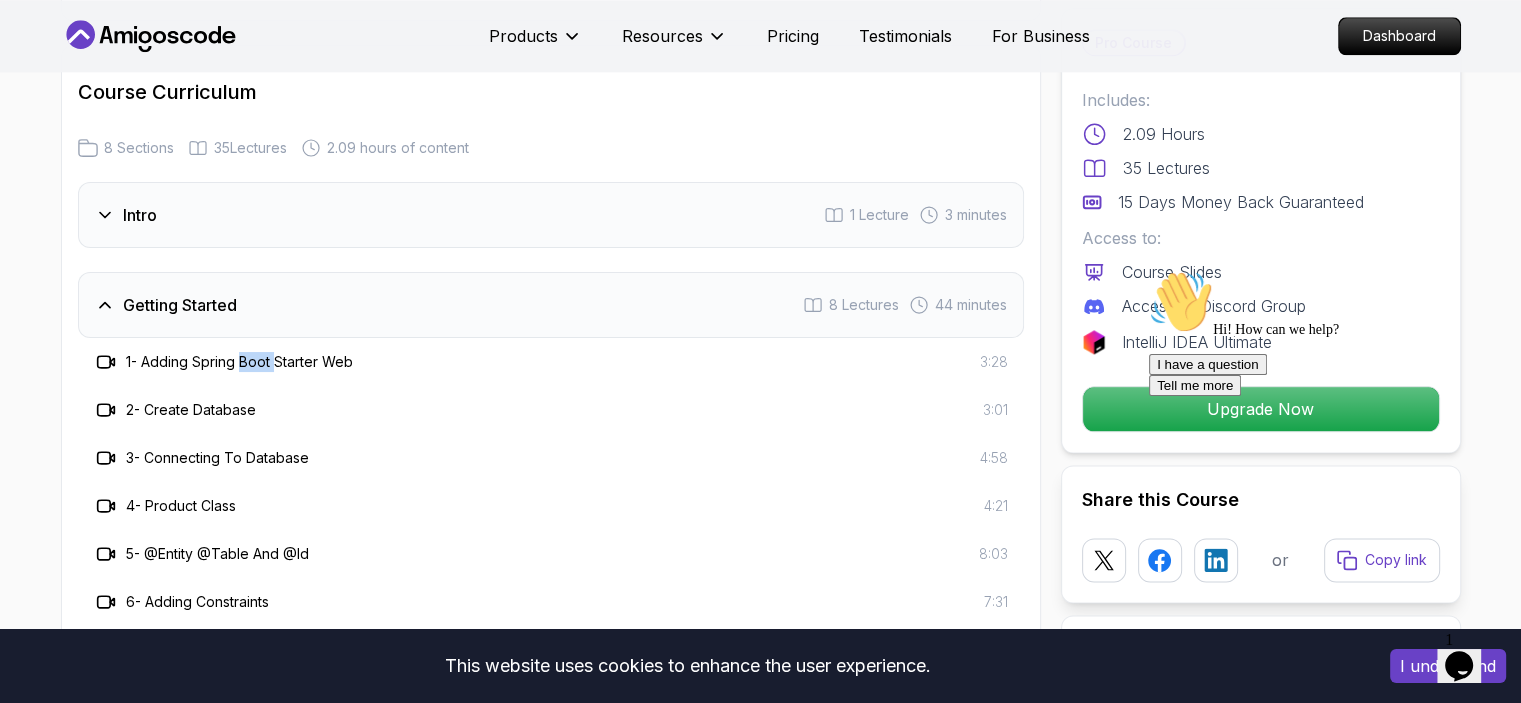 click on "Getting Started 8   Lectures     44 minutes" at bounding box center (551, 305) 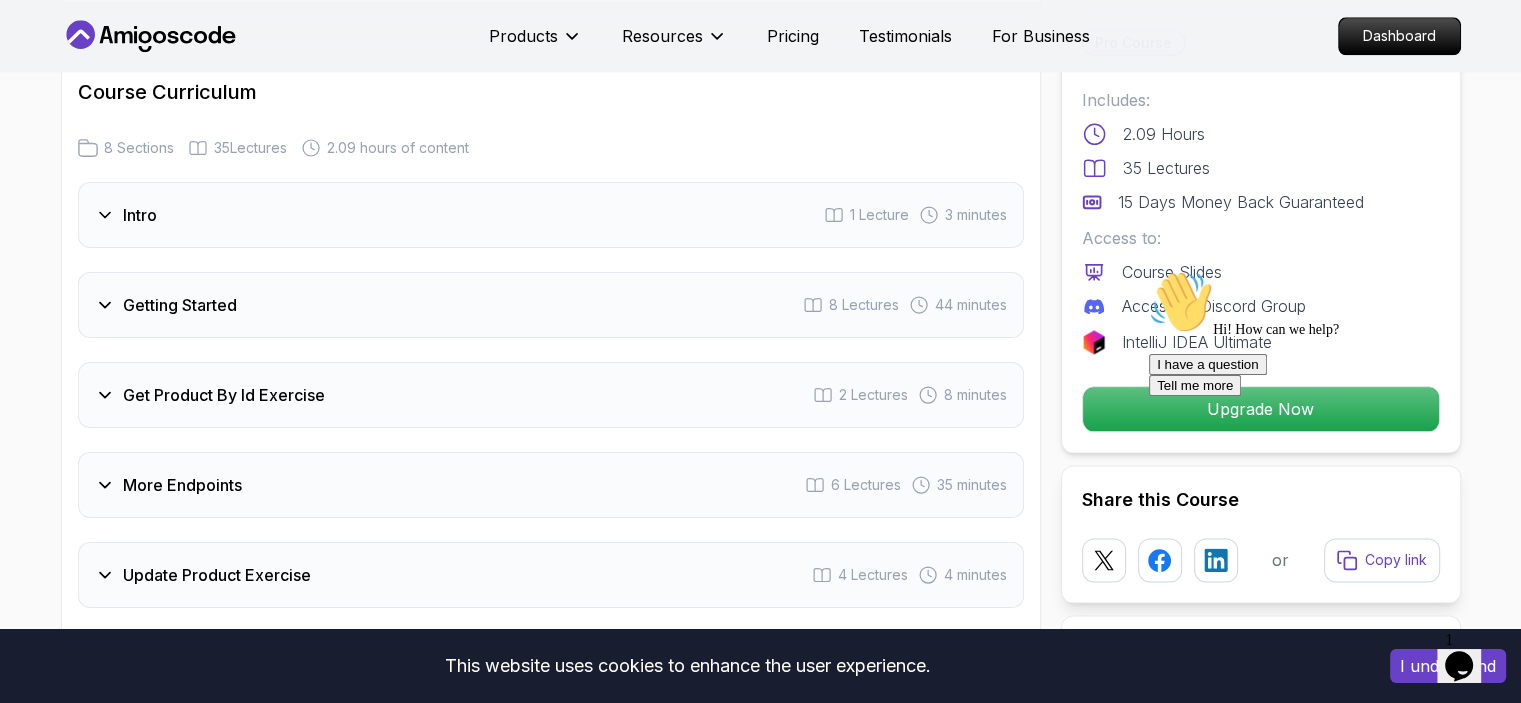 click on "Getting Started 8   Lectures     44 minutes" at bounding box center [551, 305] 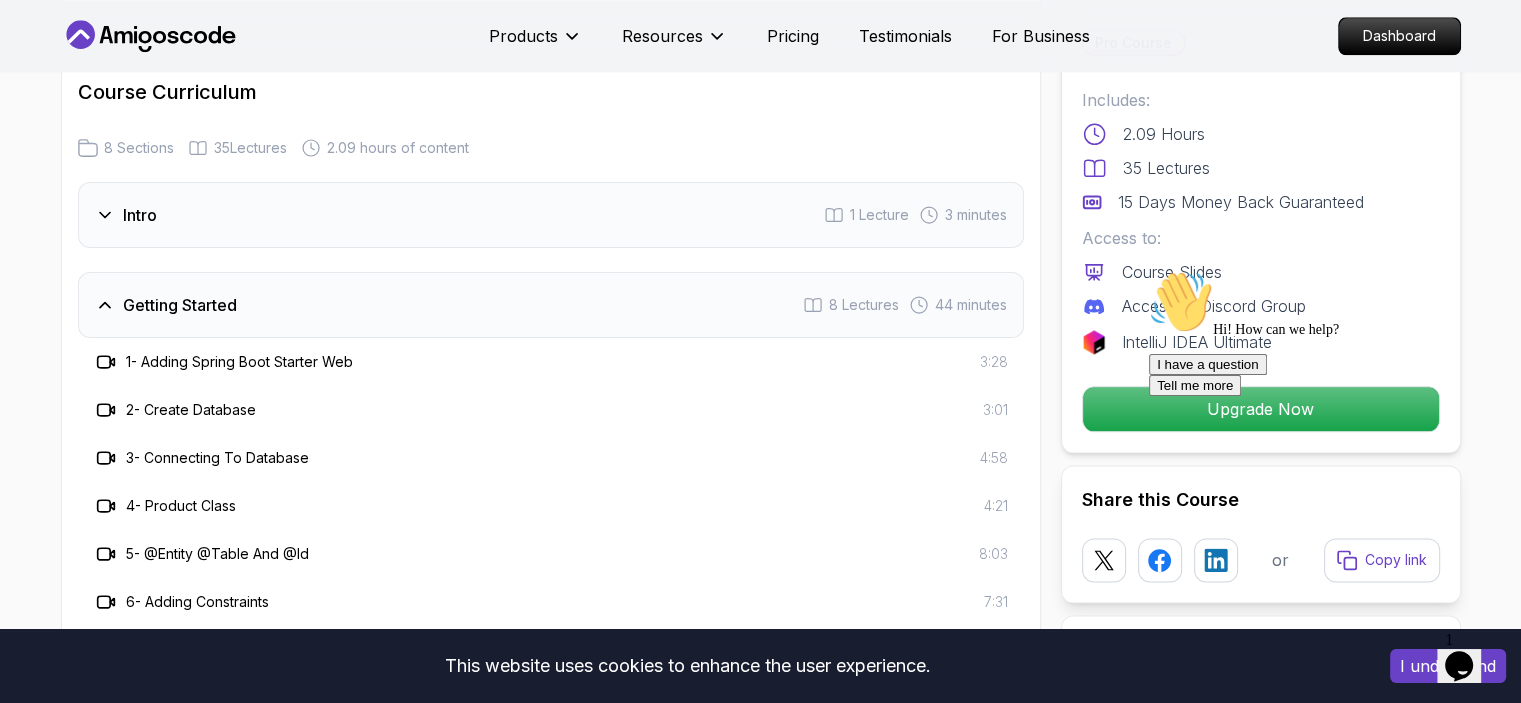 click on "1  -   Adding Spring Boot Starter Web" at bounding box center (239, 362) 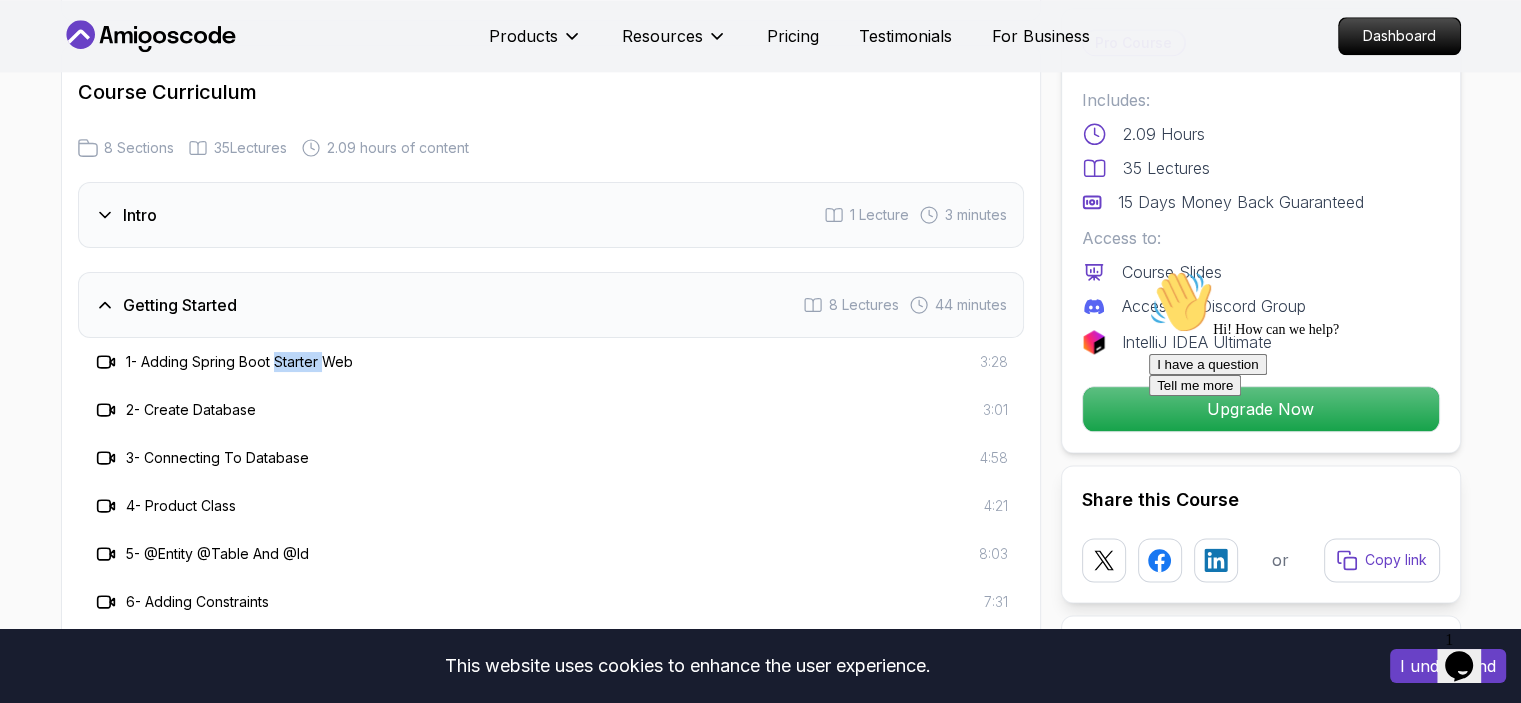click on "1  -   Adding Spring Boot Starter Web" at bounding box center [239, 362] 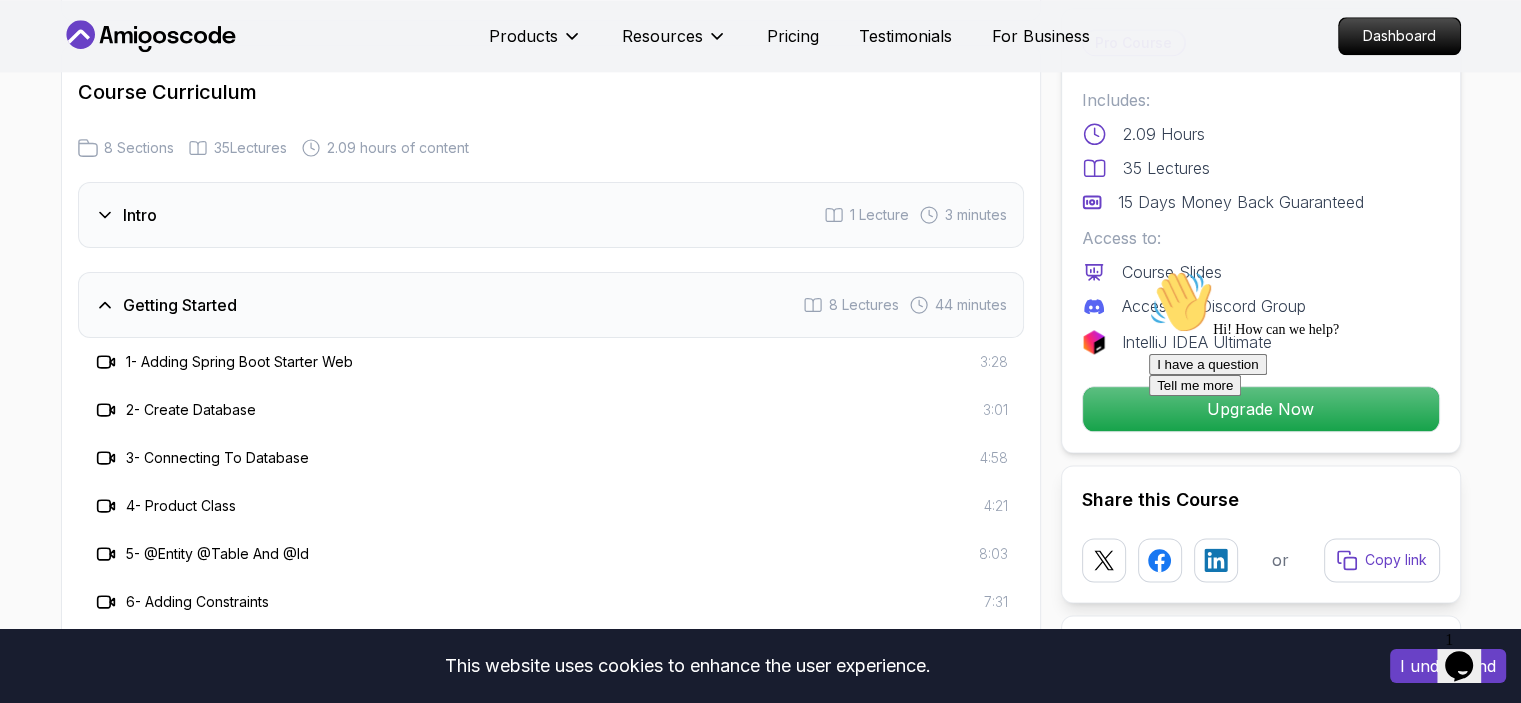 click 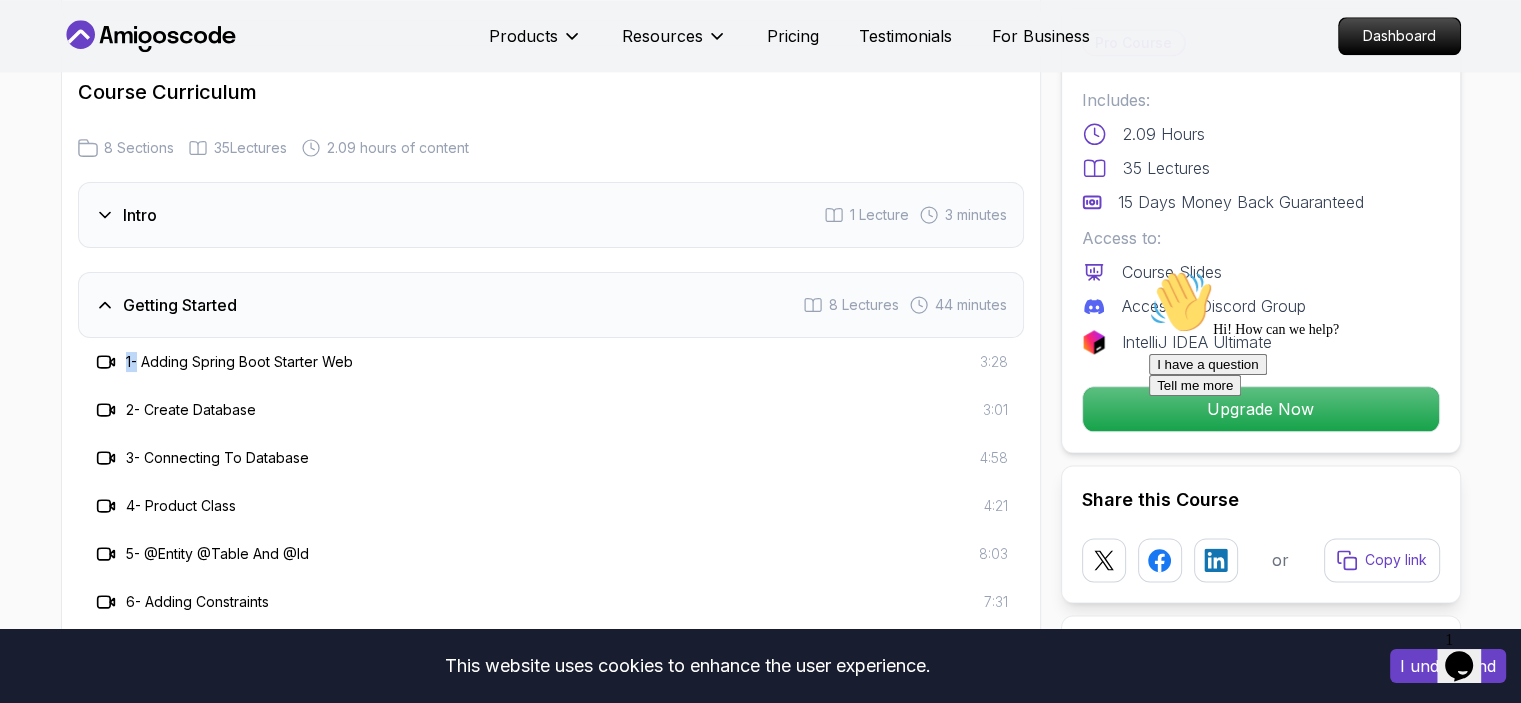 click 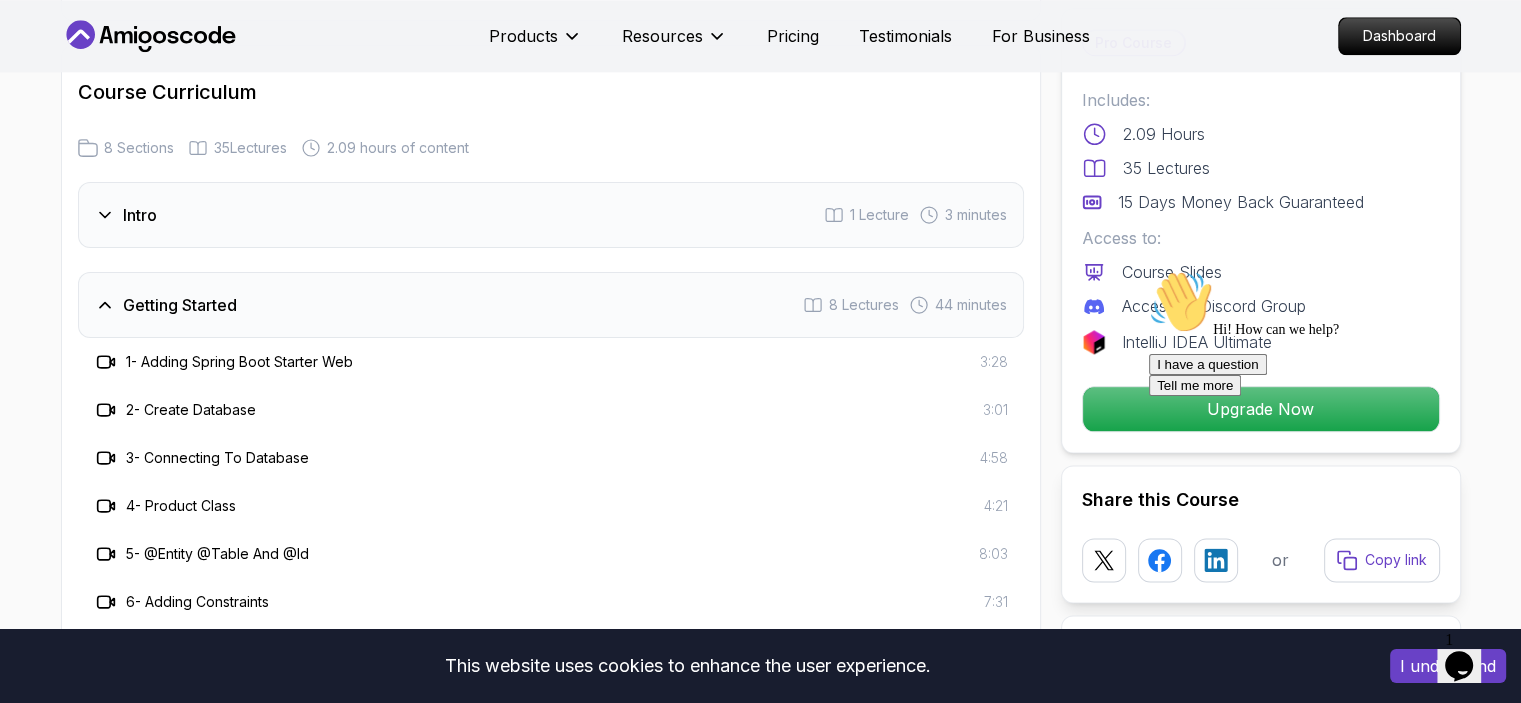 click on "3:28" at bounding box center (994, 362) 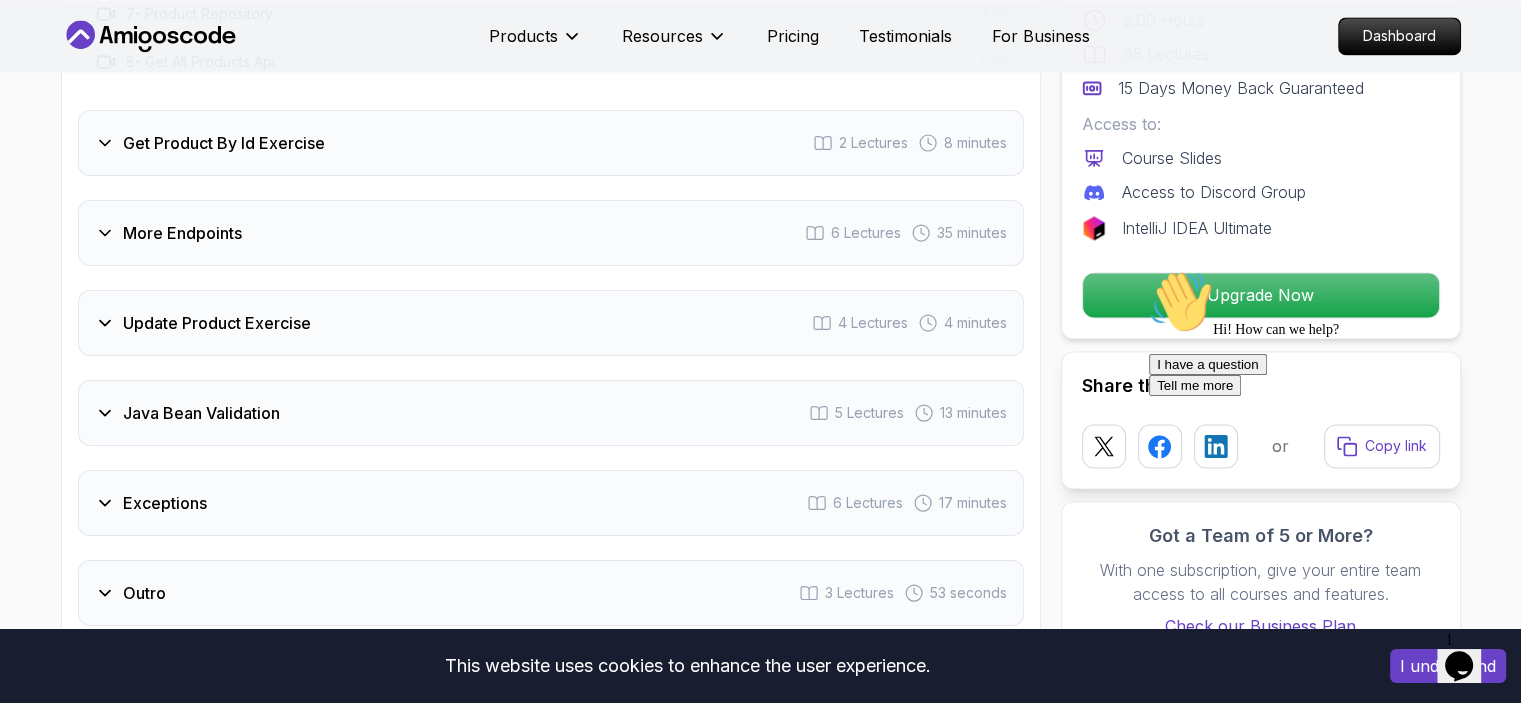 scroll, scrollTop: 3040, scrollLeft: 0, axis: vertical 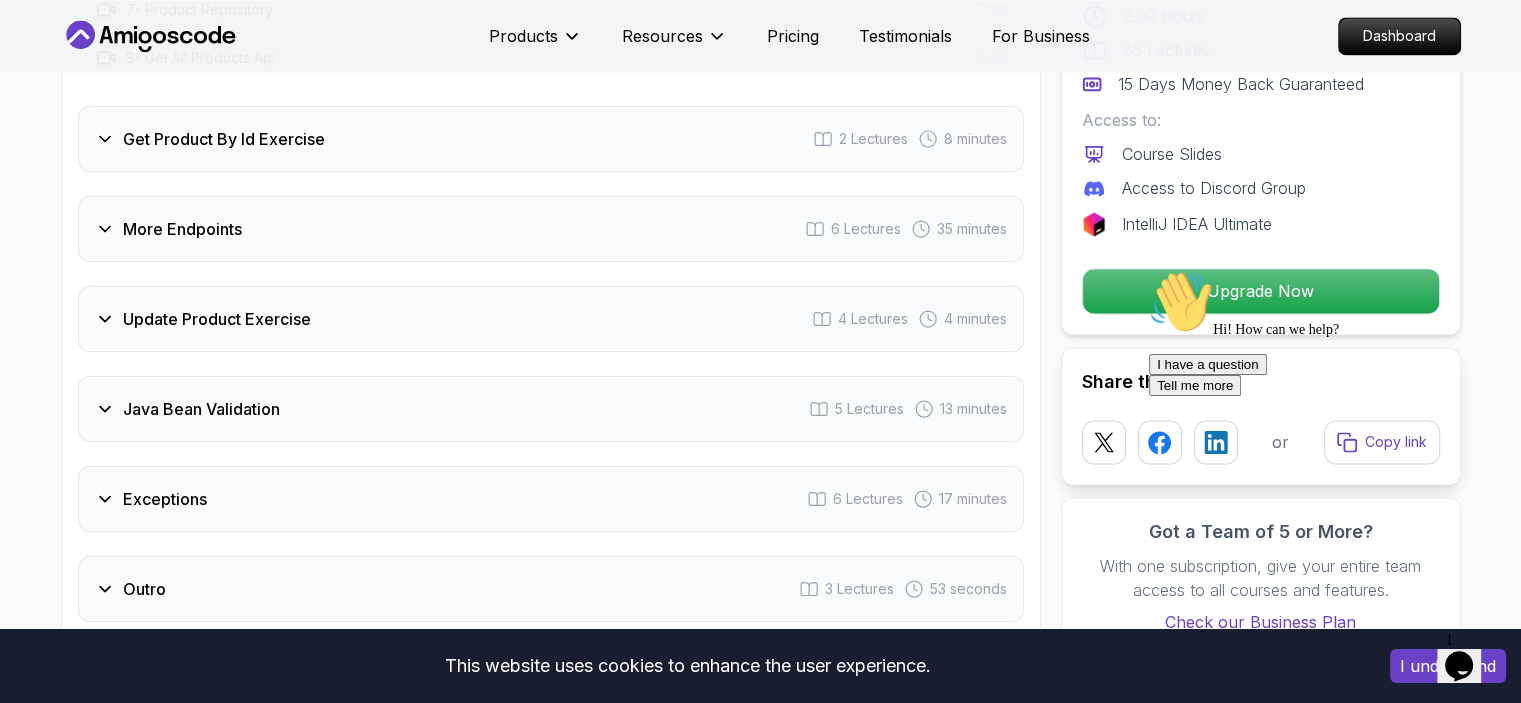 click on "Java Bean Validation 5   Lectures     13 minutes" at bounding box center (551, 409) 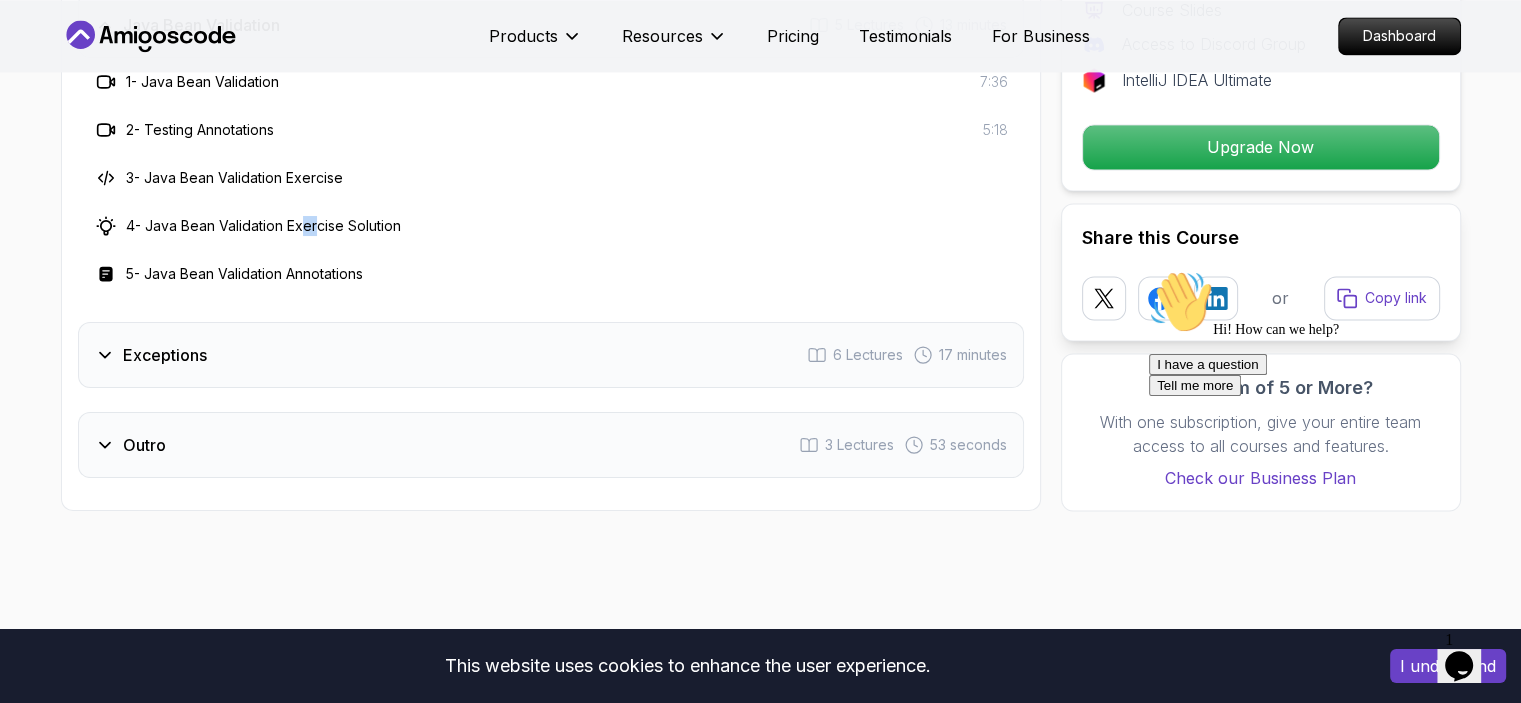 drag, startPoint x: 308, startPoint y: 217, endPoint x: 322, endPoint y: 200, distance: 22.022715 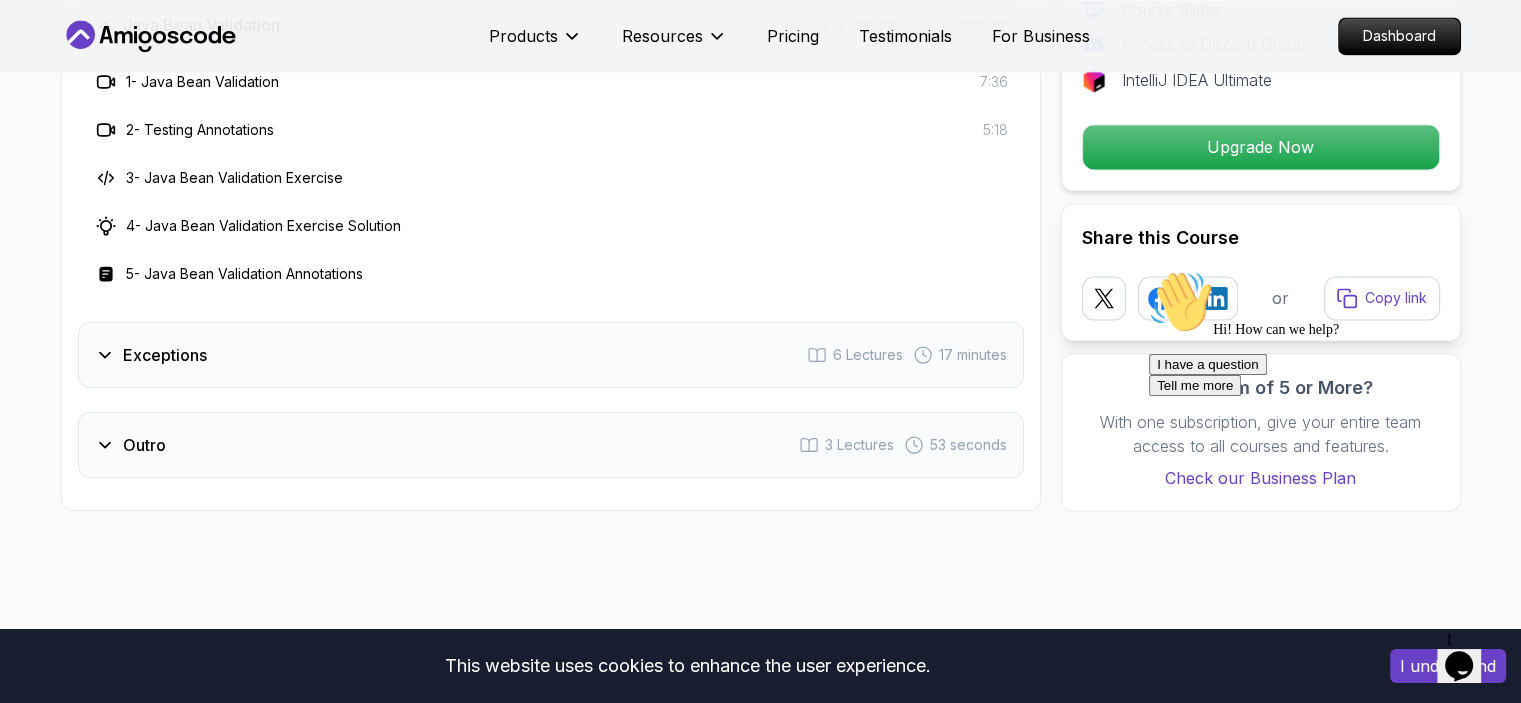 click on "4  -   Java Bean Validation Exercise Solution" at bounding box center (263, 226) 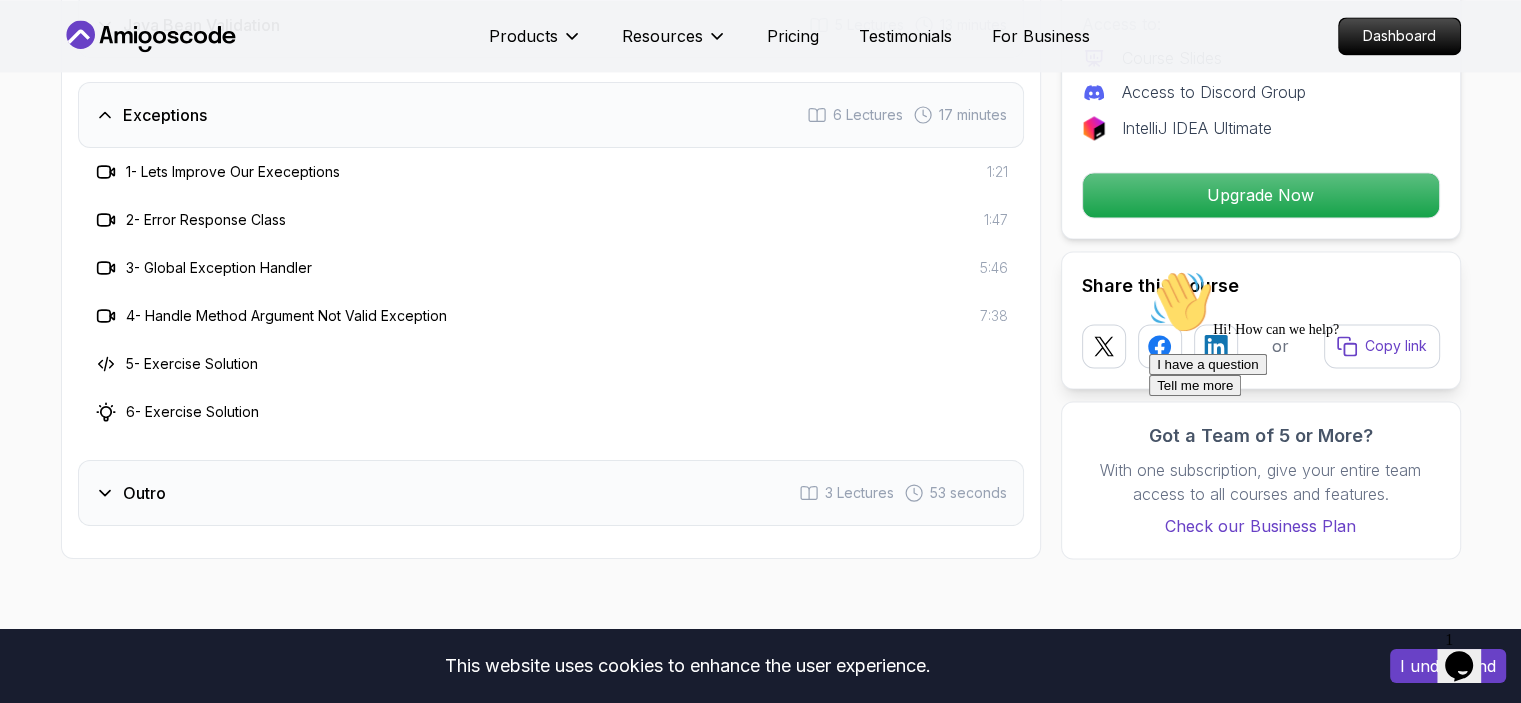 click on "5  -   Exercise Solution" at bounding box center [176, 364] 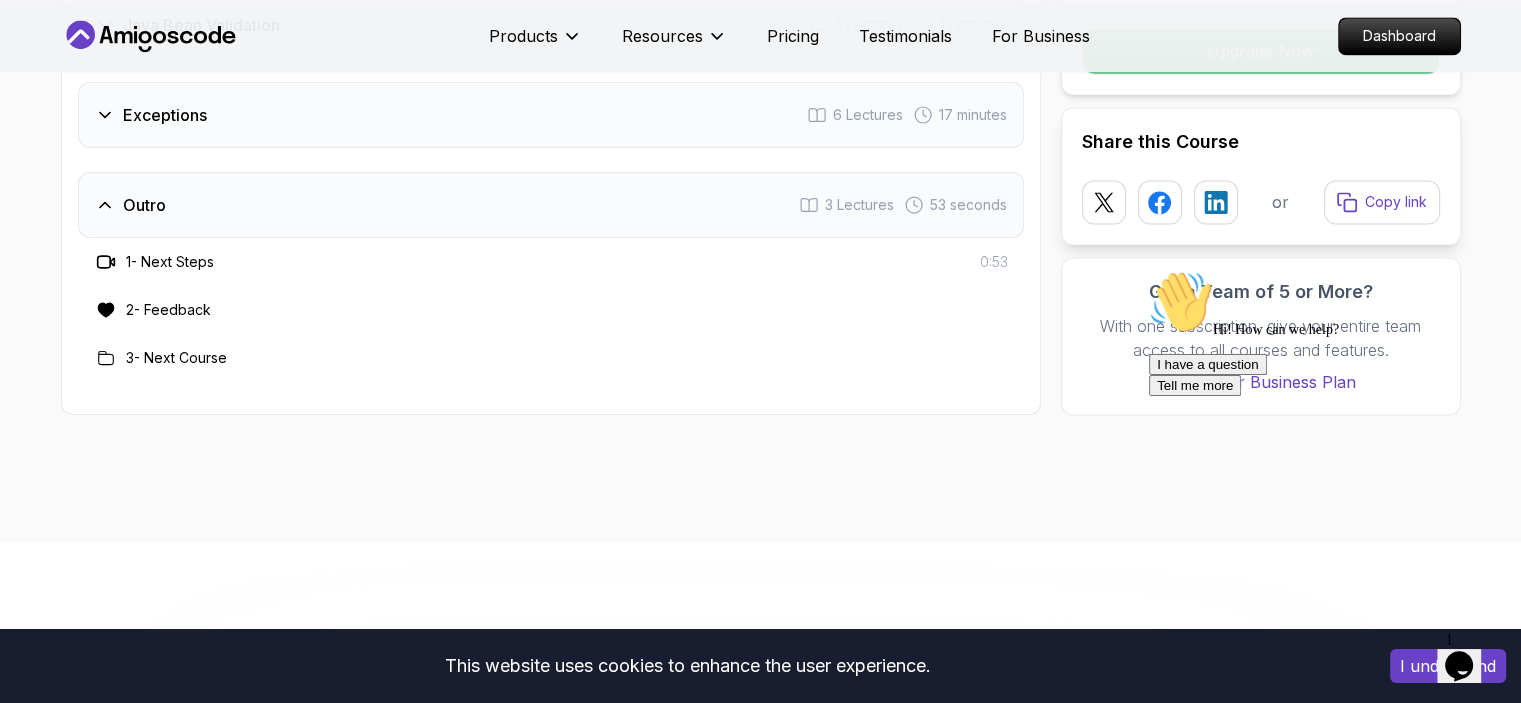 type 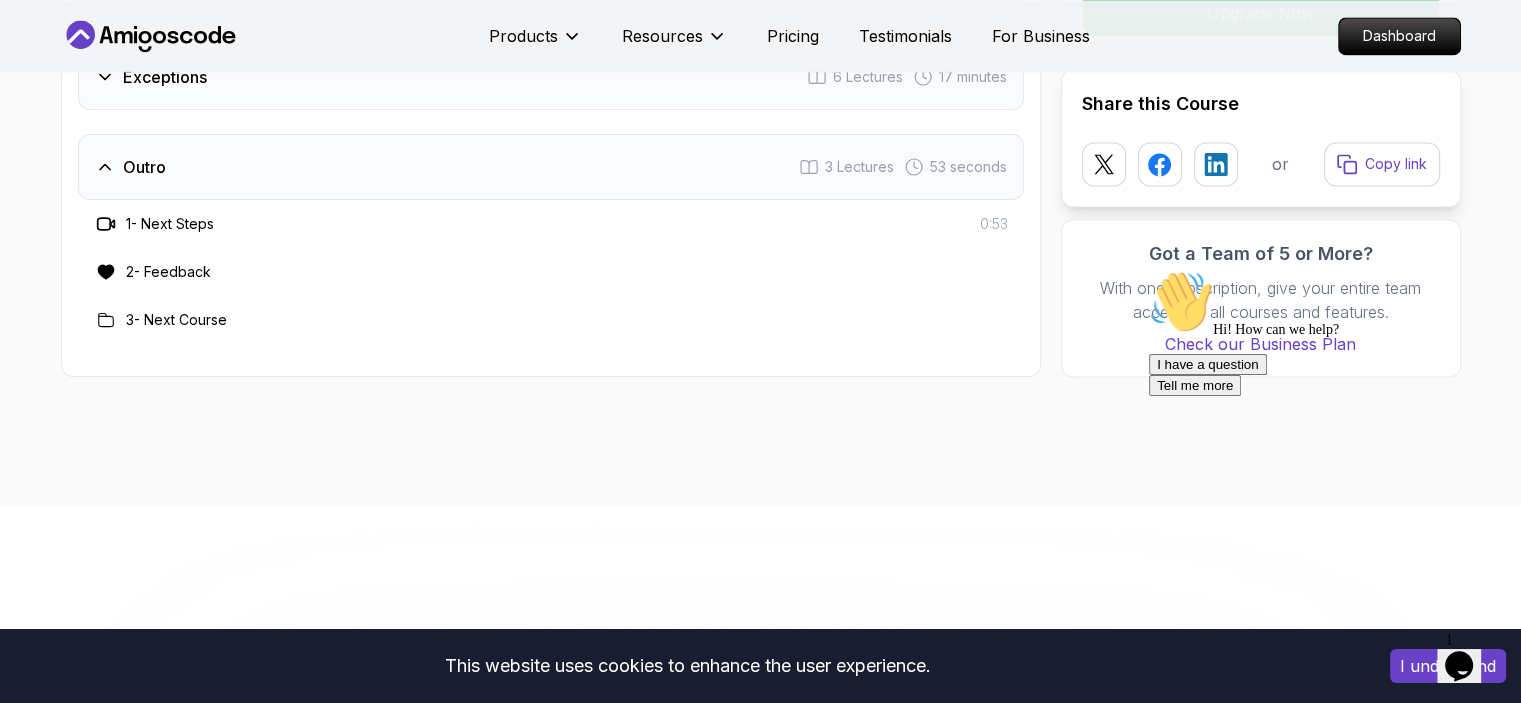 scroll, scrollTop: 3080, scrollLeft: 0, axis: vertical 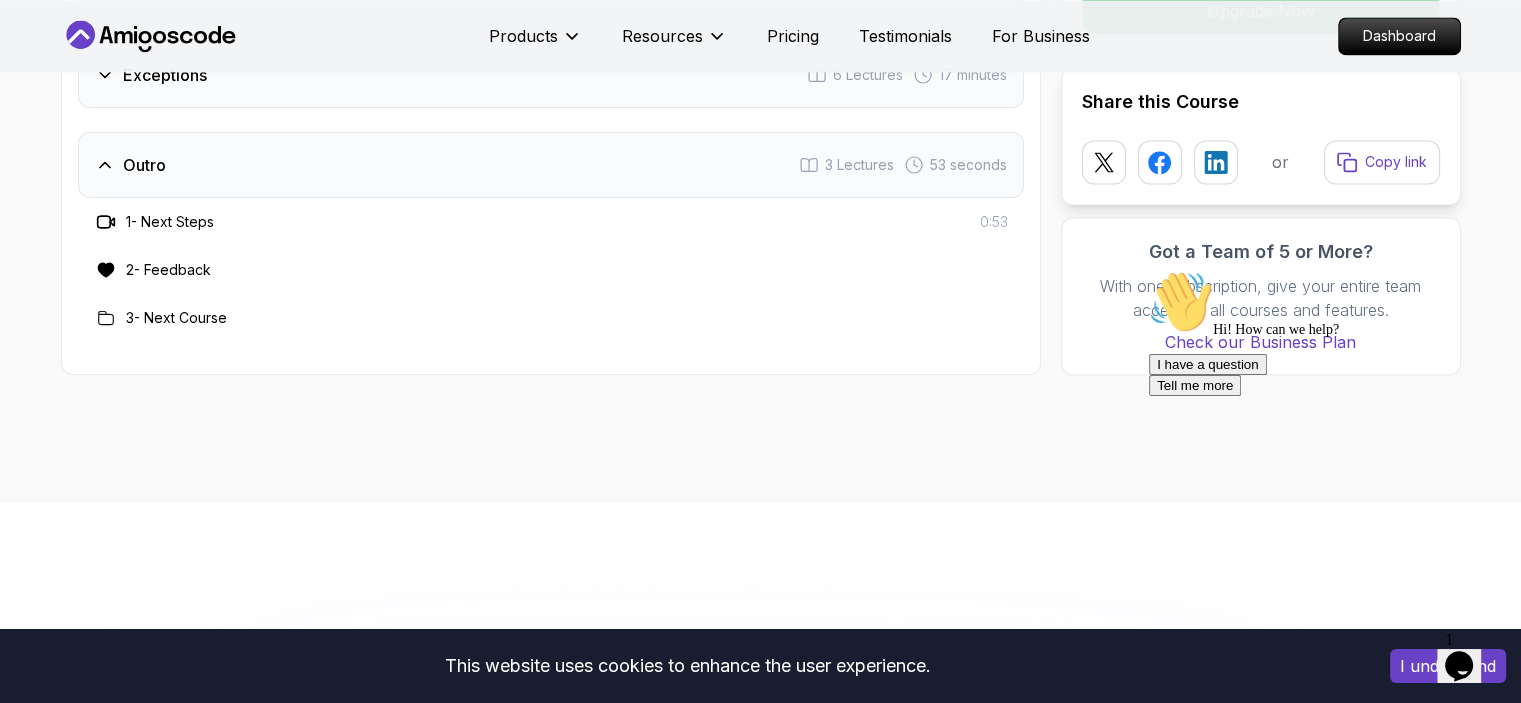 click on "2  -   Feedback" at bounding box center [168, 270] 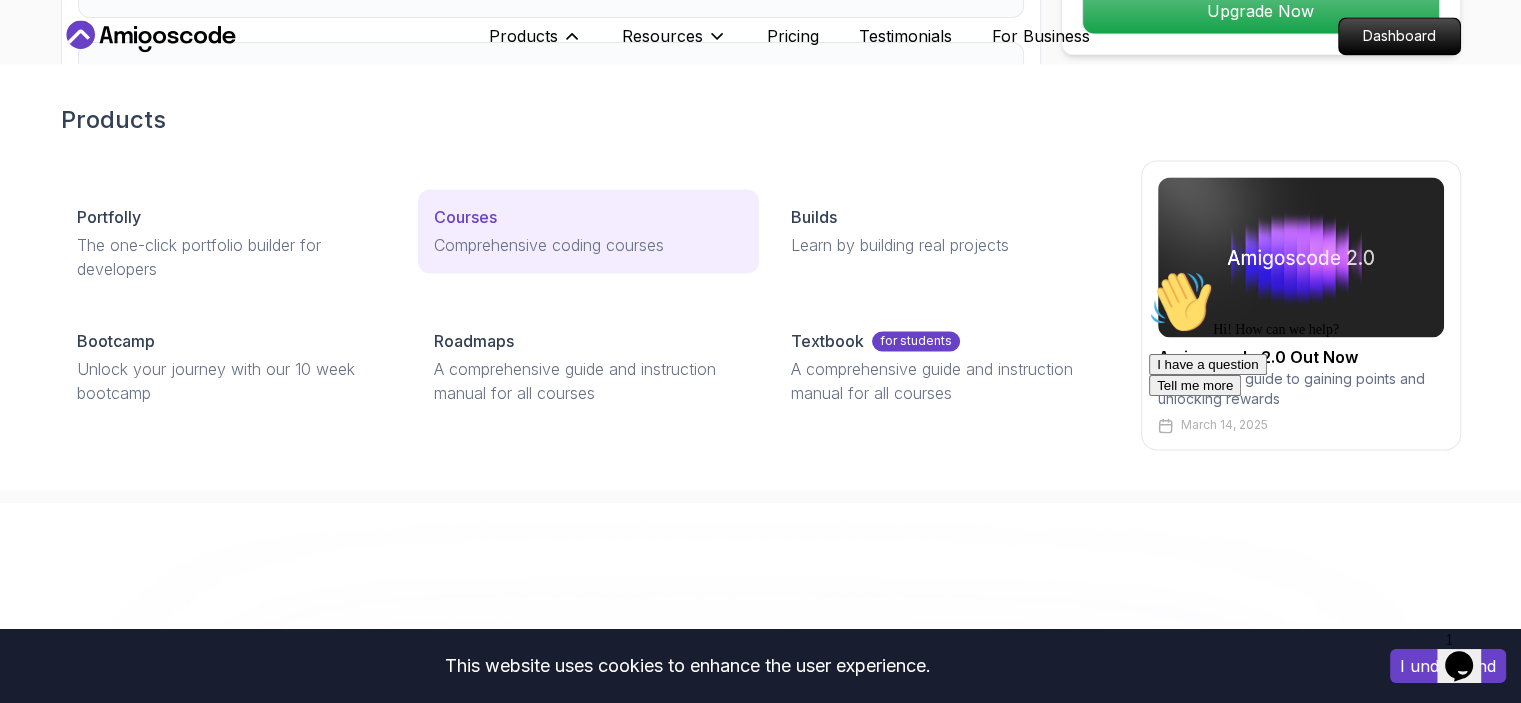 click on "Courses" at bounding box center [465, 217] 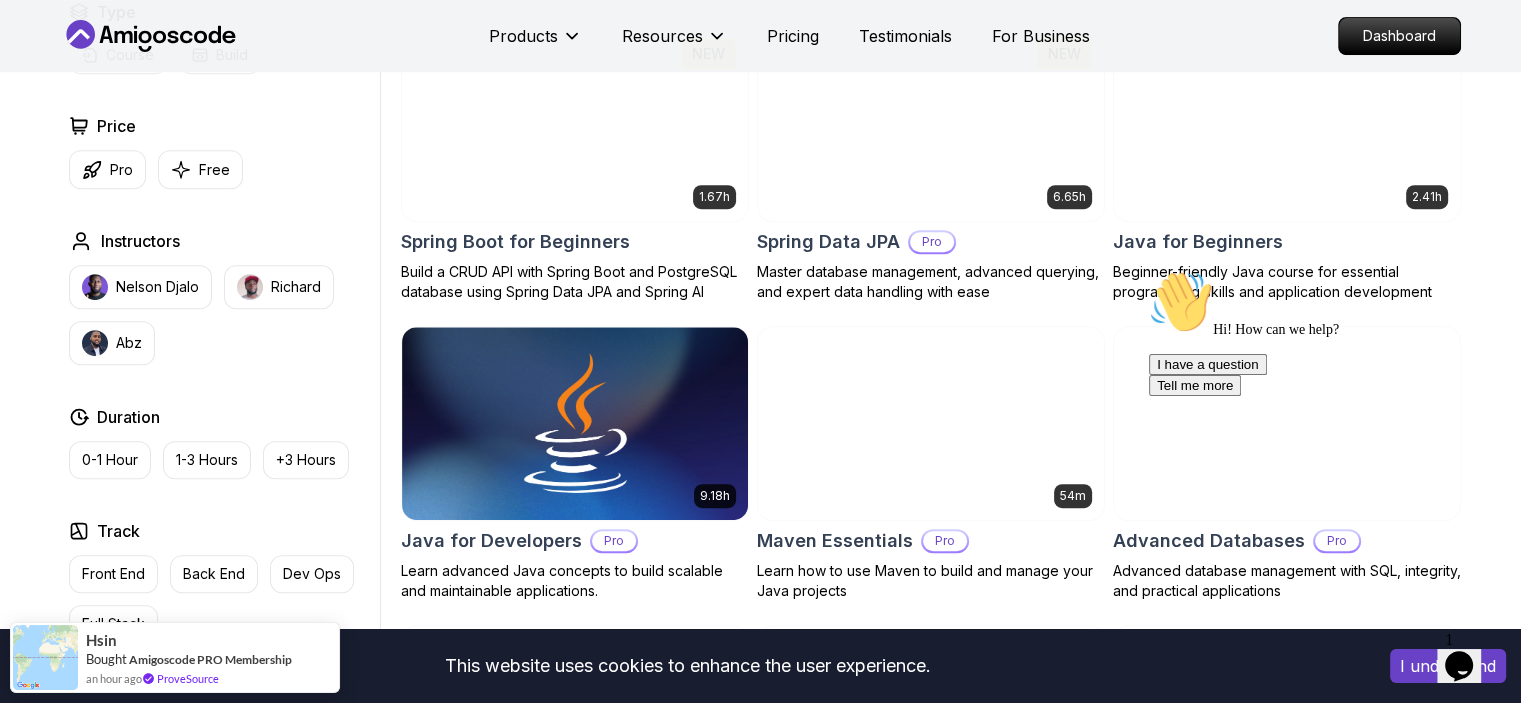 scroll, scrollTop: 920, scrollLeft: 0, axis: vertical 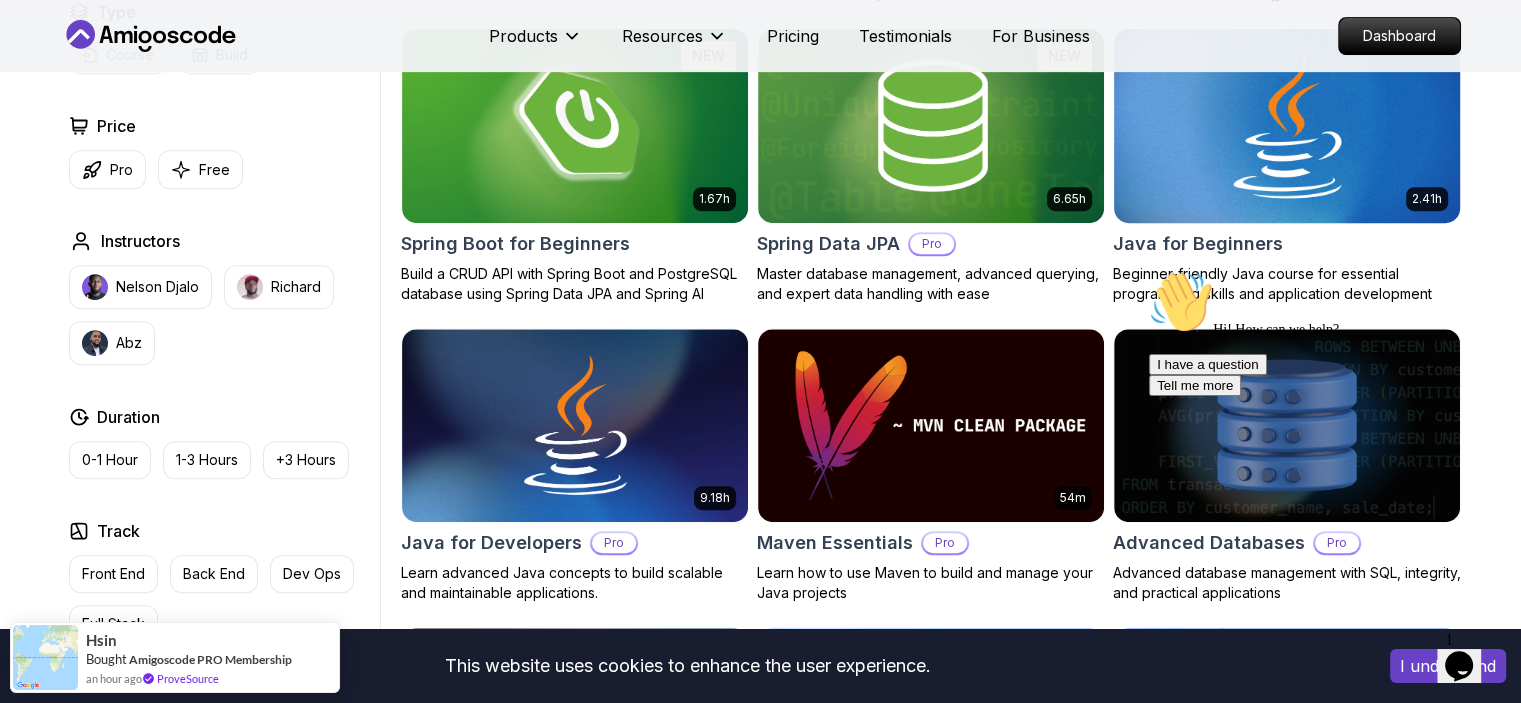 click at bounding box center [1286, 125] 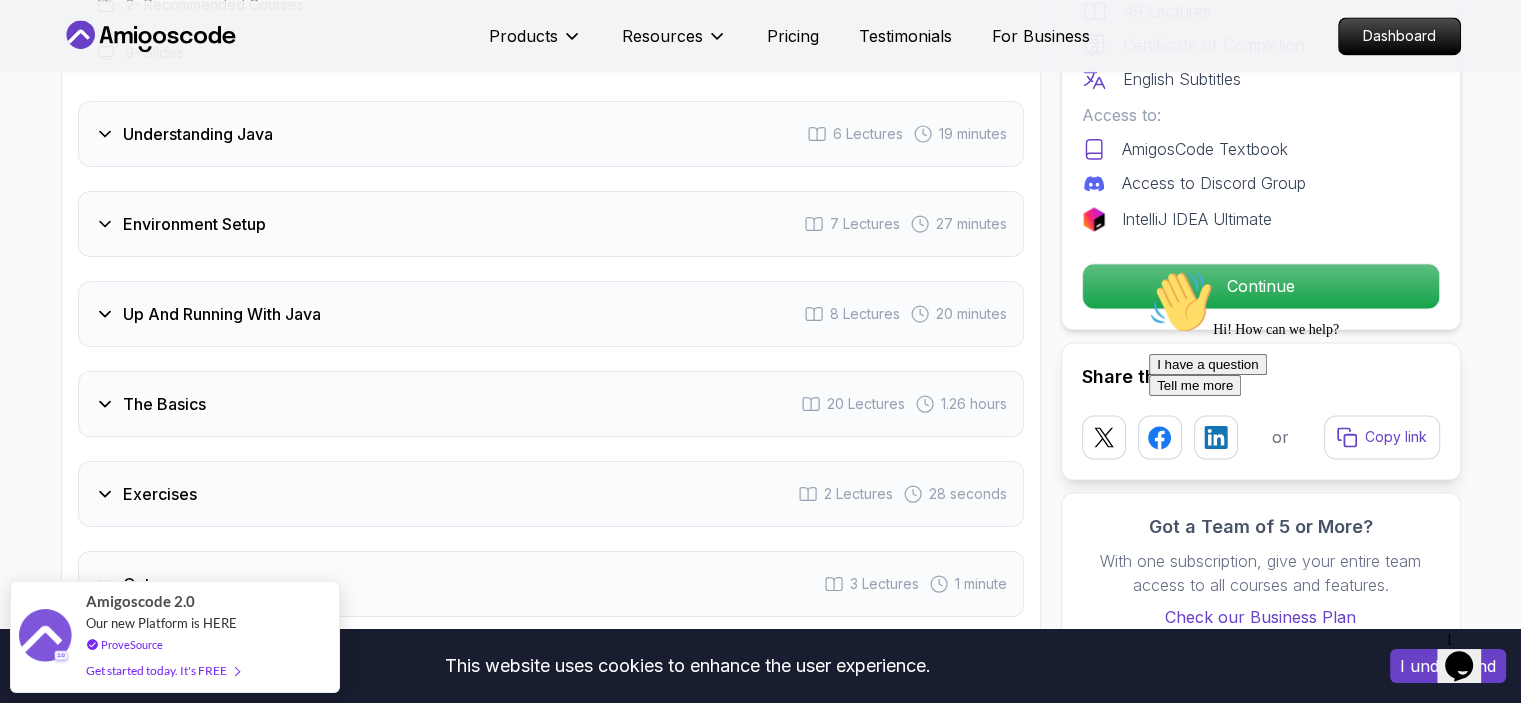 scroll, scrollTop: 3080, scrollLeft: 0, axis: vertical 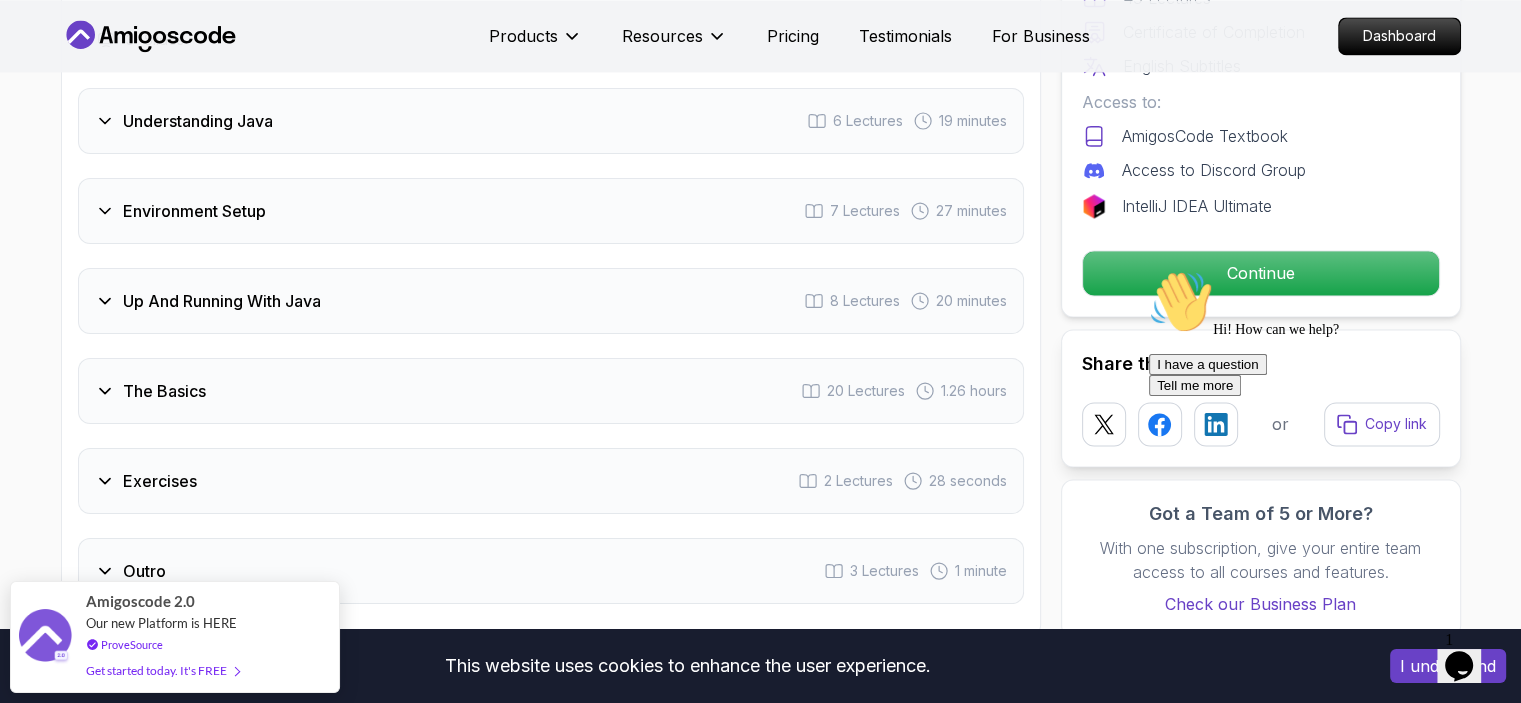 click on "Up And Running With Java" at bounding box center (222, 301) 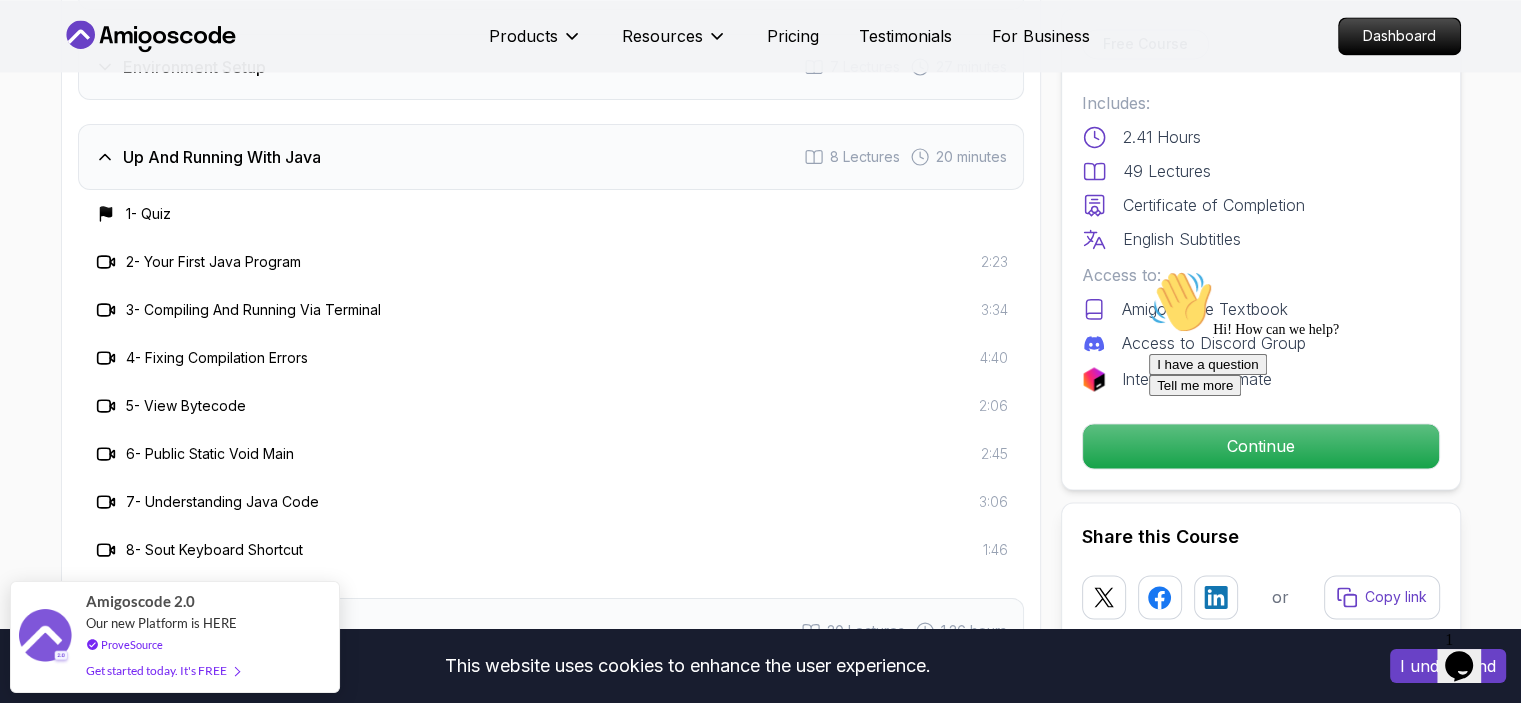 click on "2  -   Your First Java Program" at bounding box center (213, 262) 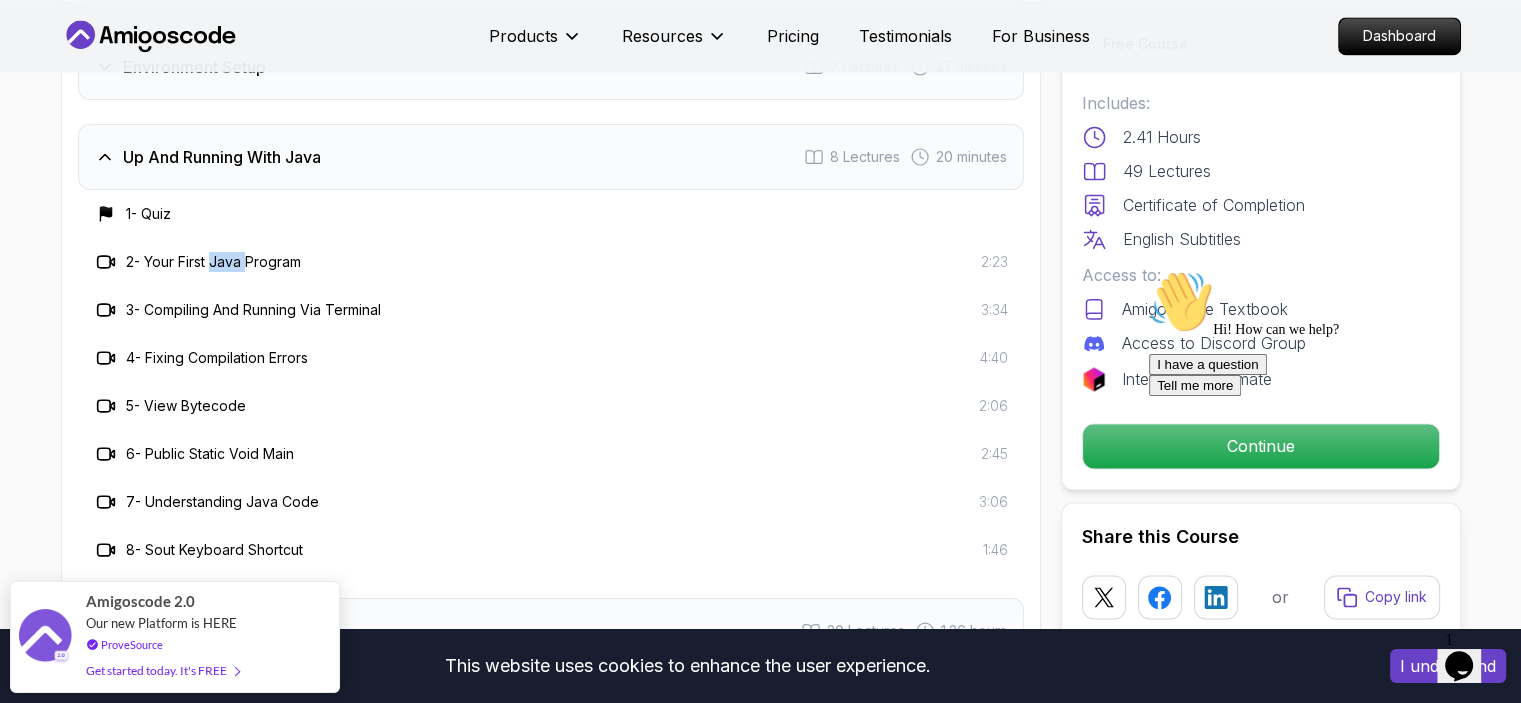click on "2  -   Your First Java Program" at bounding box center [213, 262] 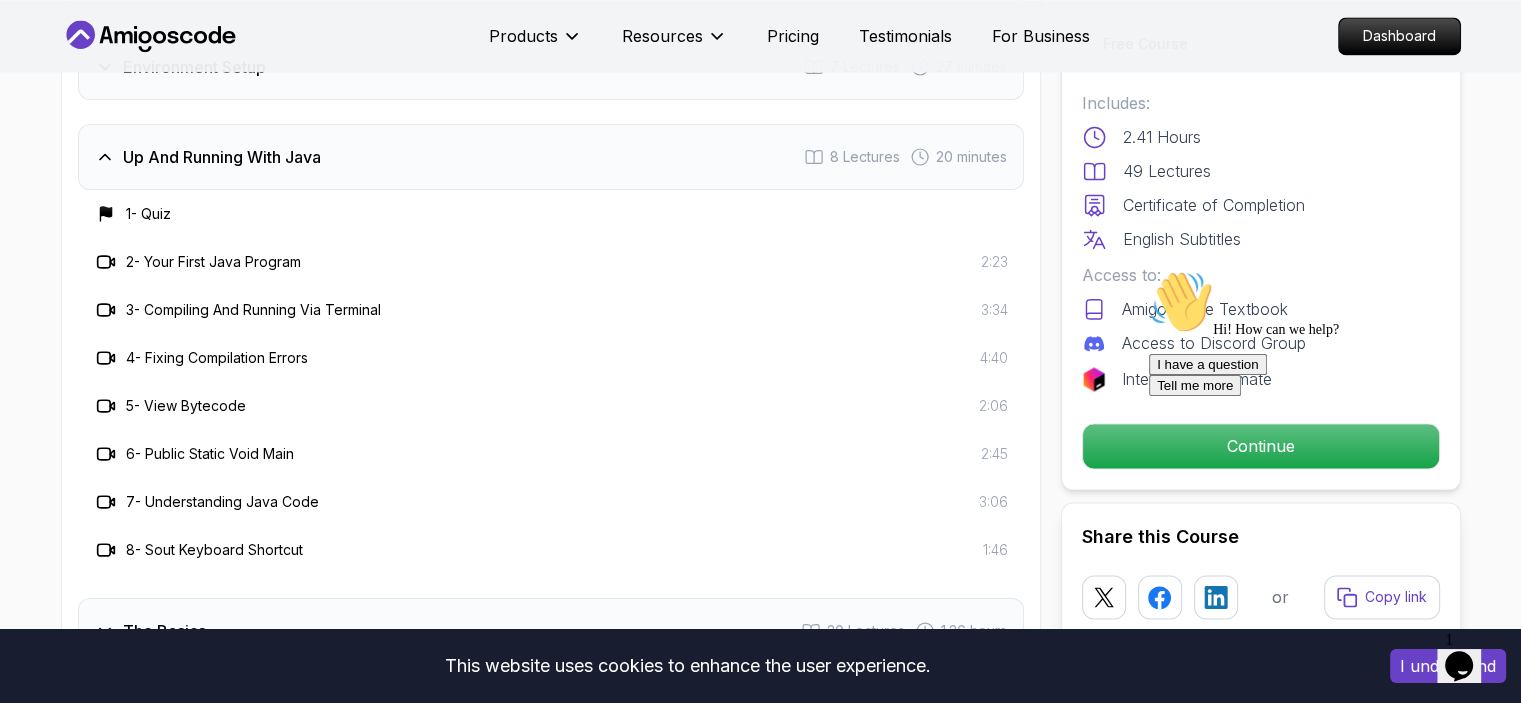 click on "3  -   Compiling And Running Via Terminal" at bounding box center (253, 310) 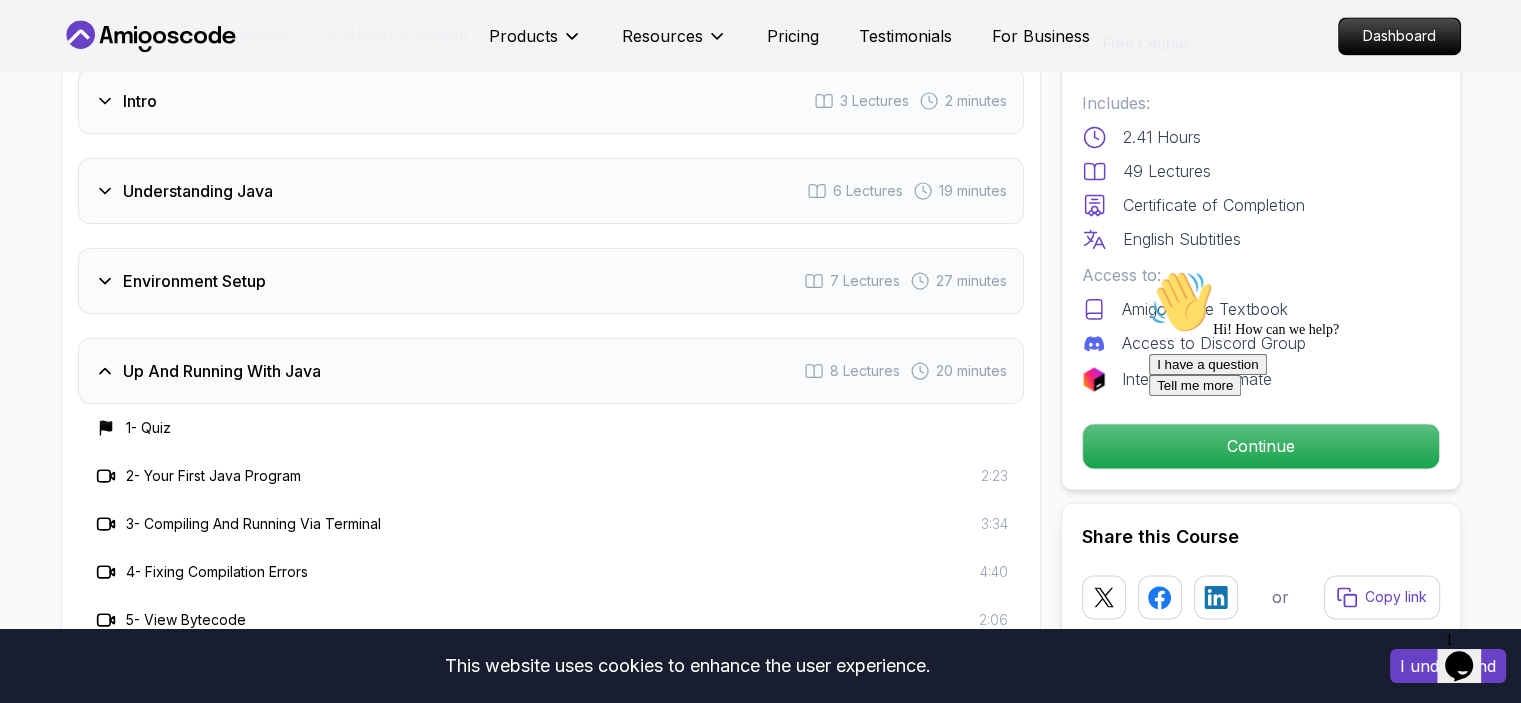 scroll, scrollTop: 2600, scrollLeft: 0, axis: vertical 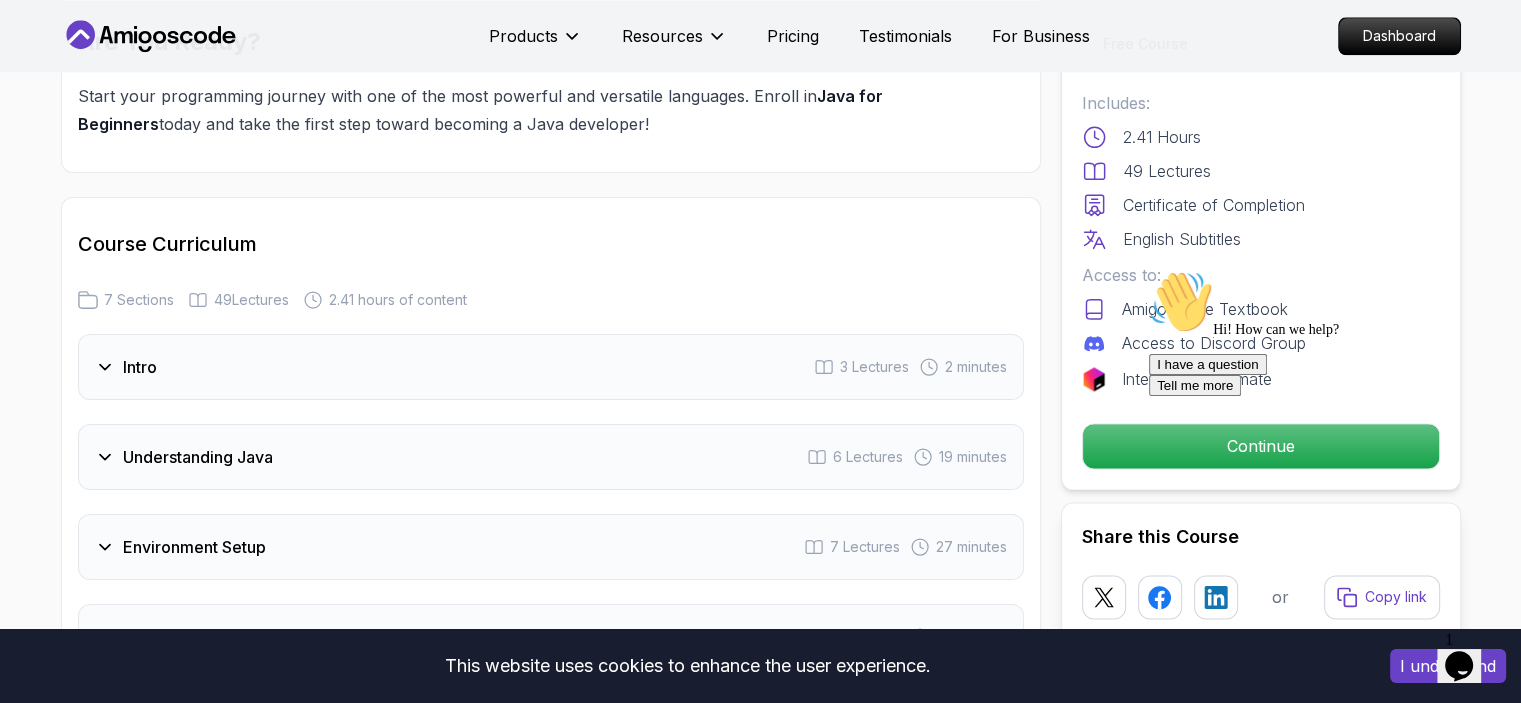 click on "49  Lectures" at bounding box center [251, 300] 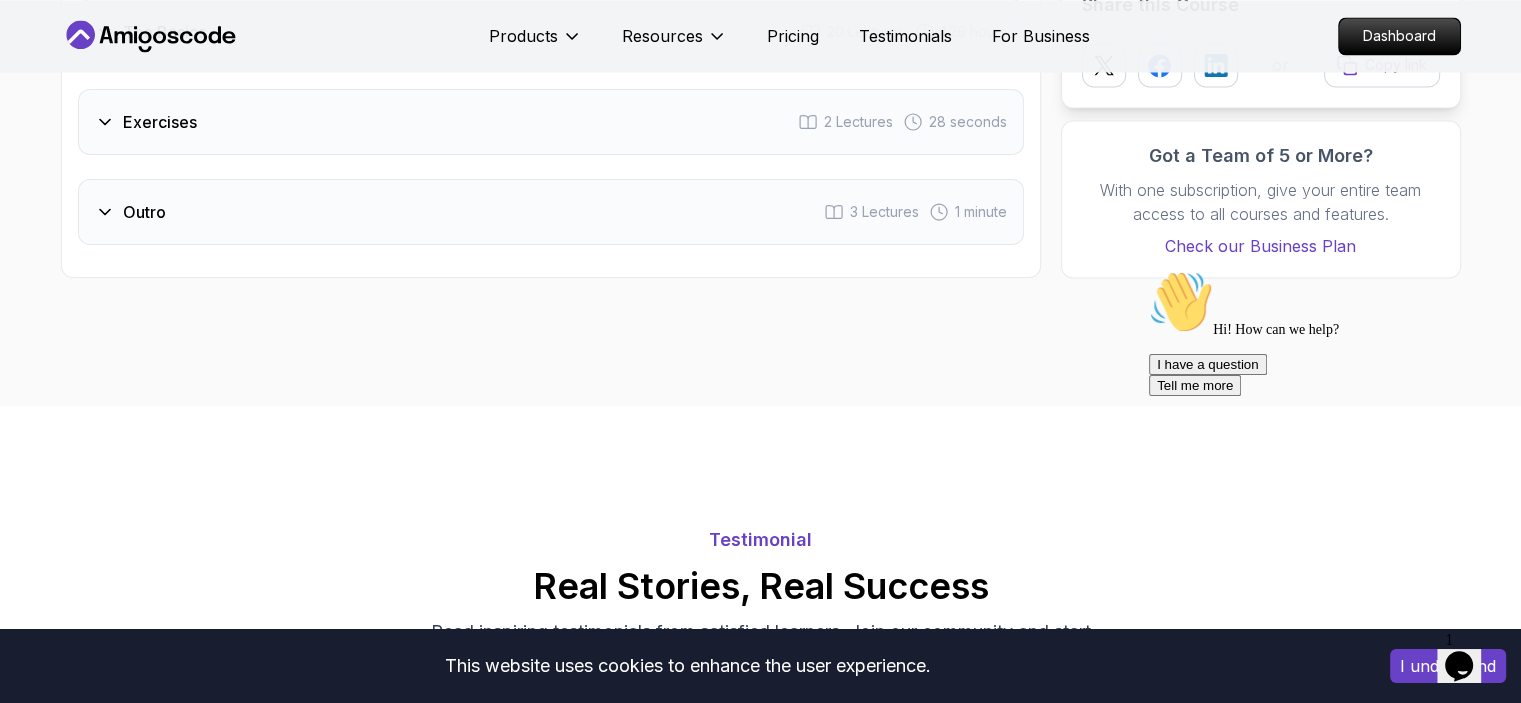 scroll, scrollTop: 3680, scrollLeft: 0, axis: vertical 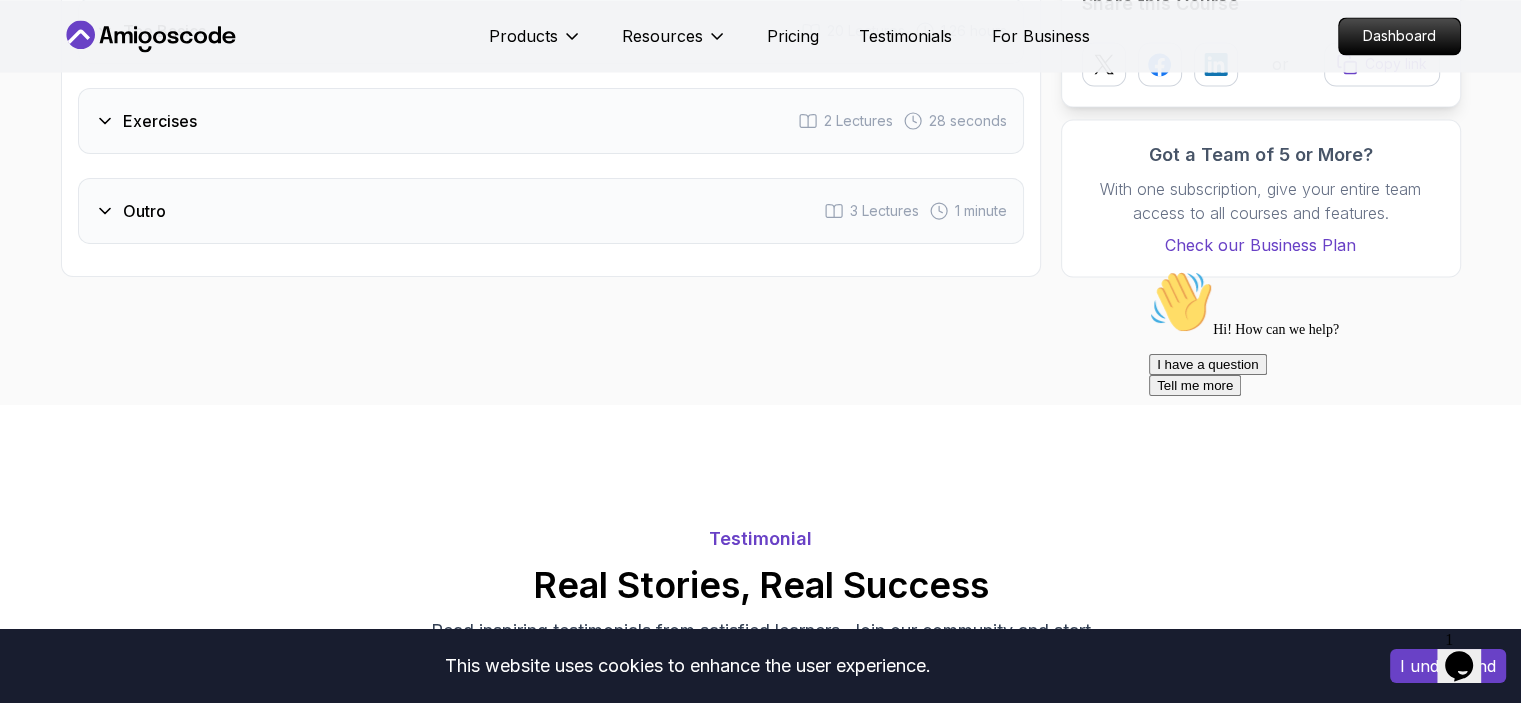 click on "Outro 3   Lectures     1 minute" at bounding box center (551, 211) 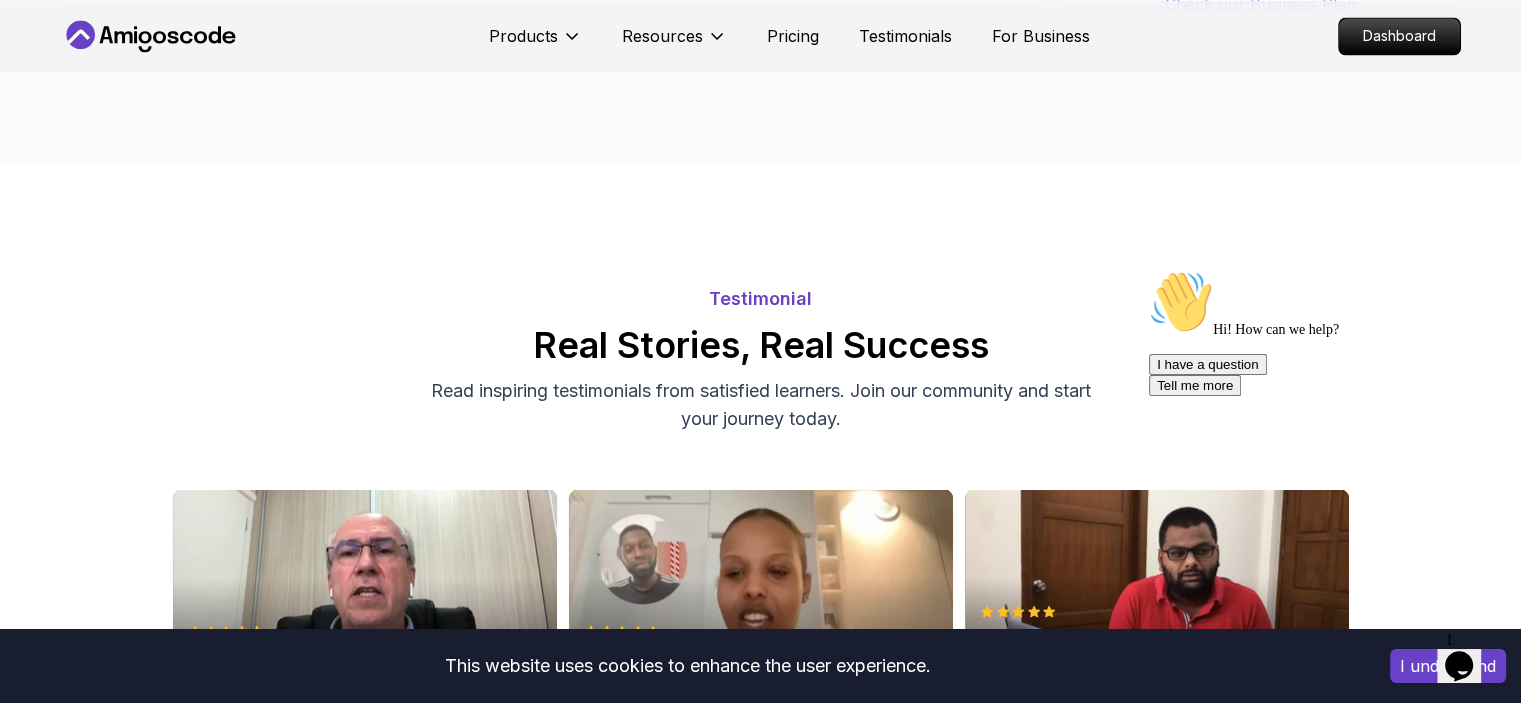 scroll, scrollTop: 3296, scrollLeft: 0, axis: vertical 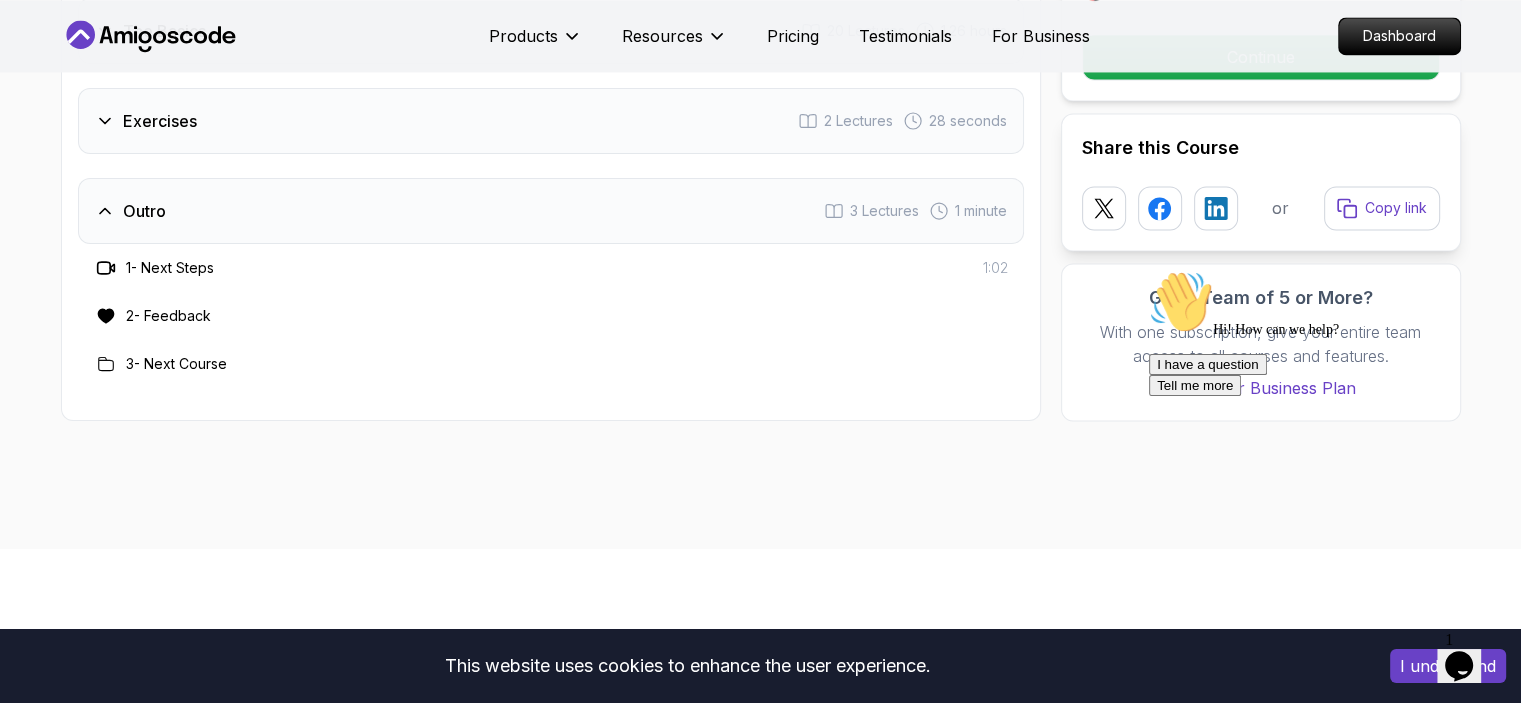 click on "2  -   Feedback" at bounding box center (168, 316) 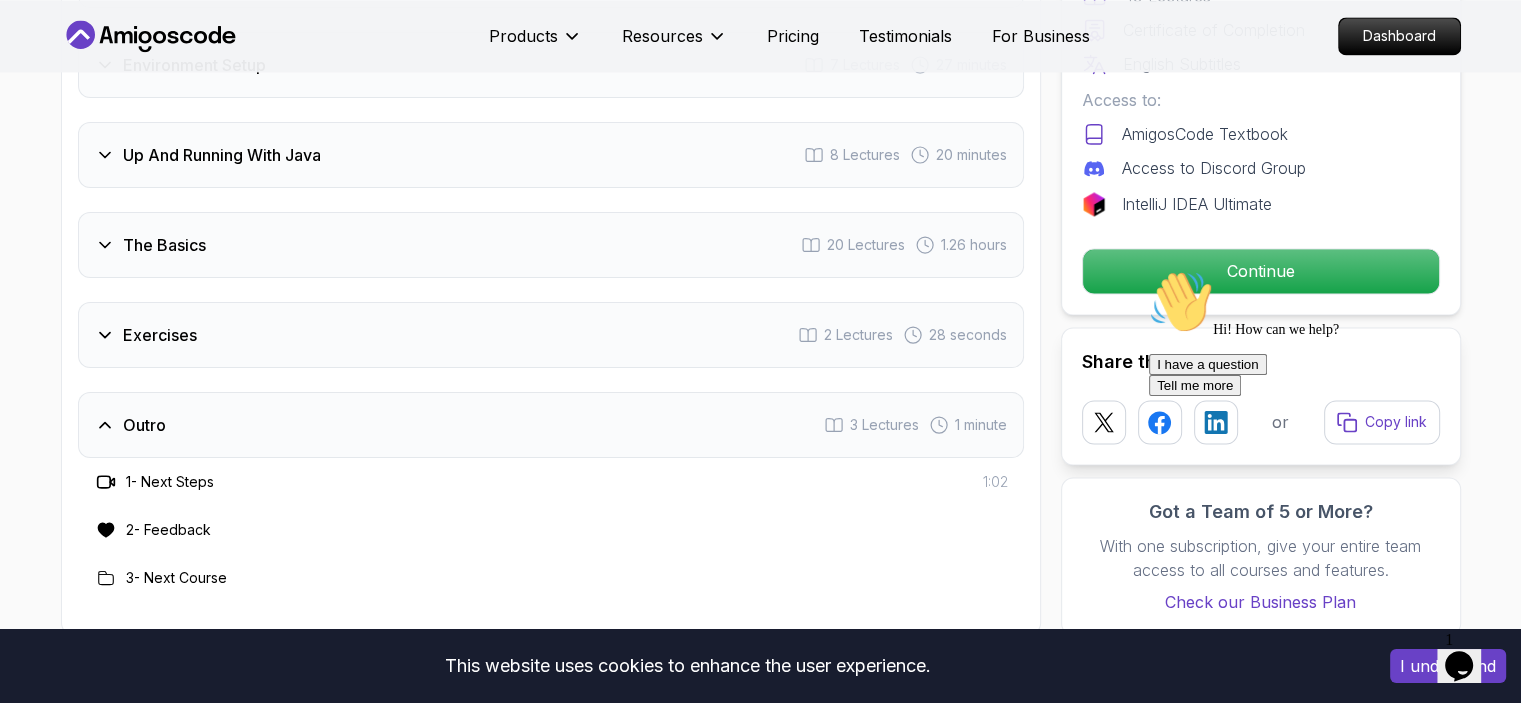 scroll, scrollTop: 2856, scrollLeft: 0, axis: vertical 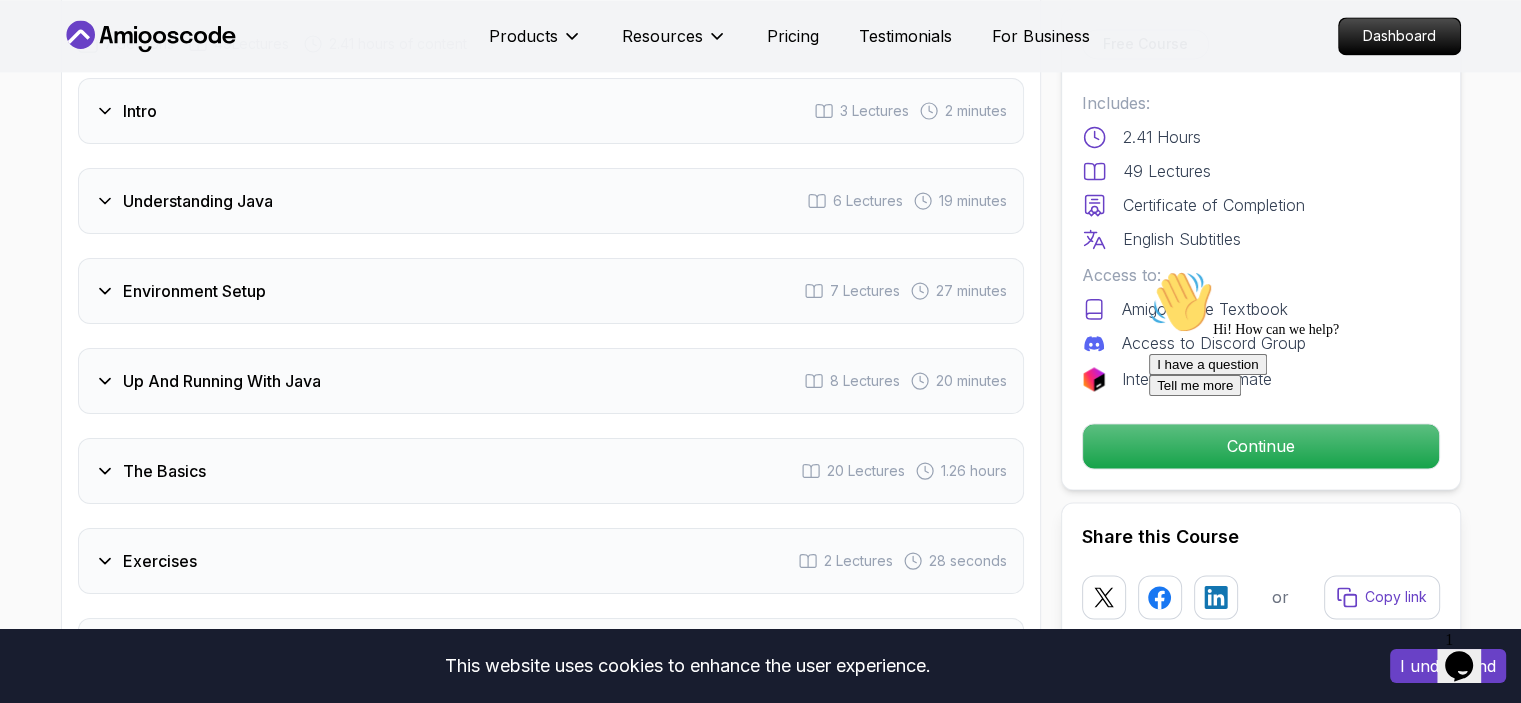 click on "Up And Running With Java 8   Lectures     20 minutes" at bounding box center [551, 381] 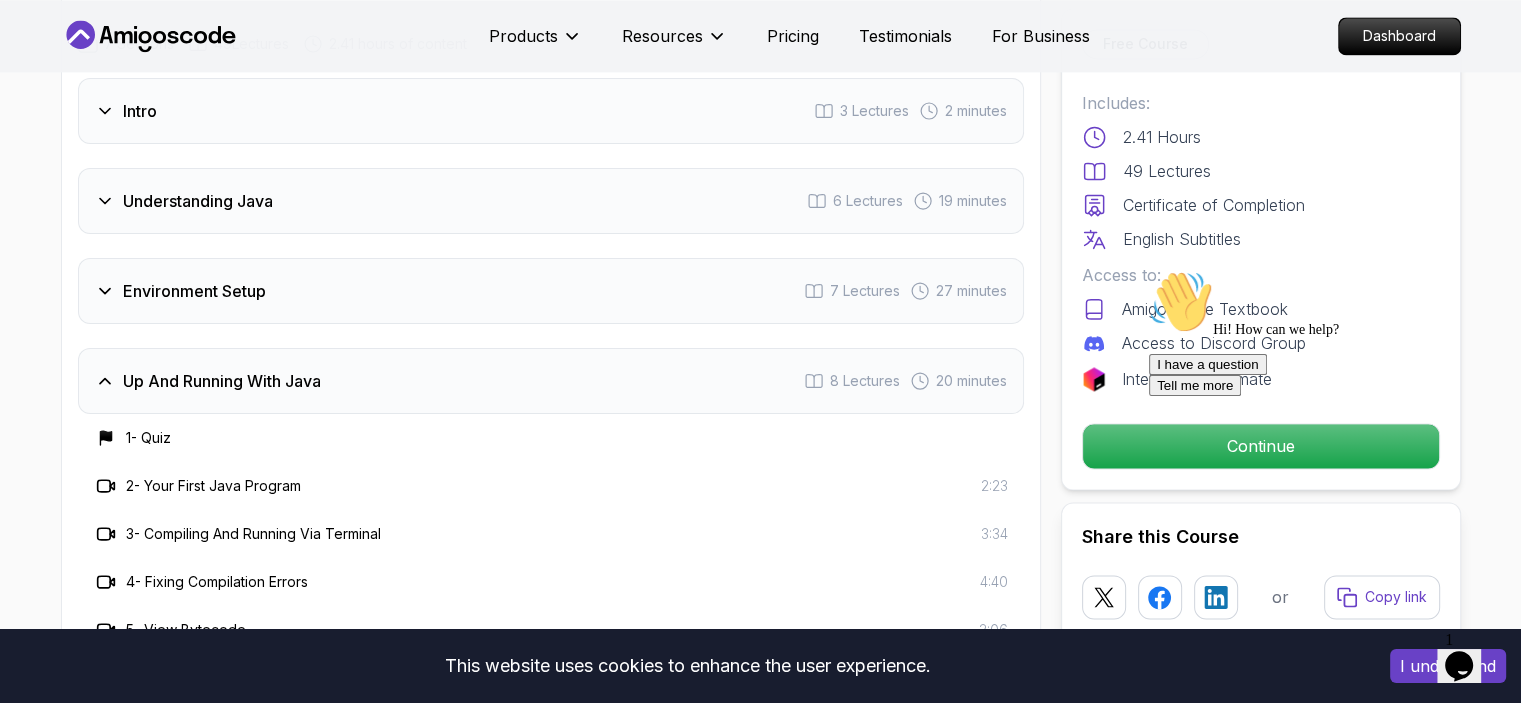 click on "2  -   Your First Java Program" at bounding box center (213, 486) 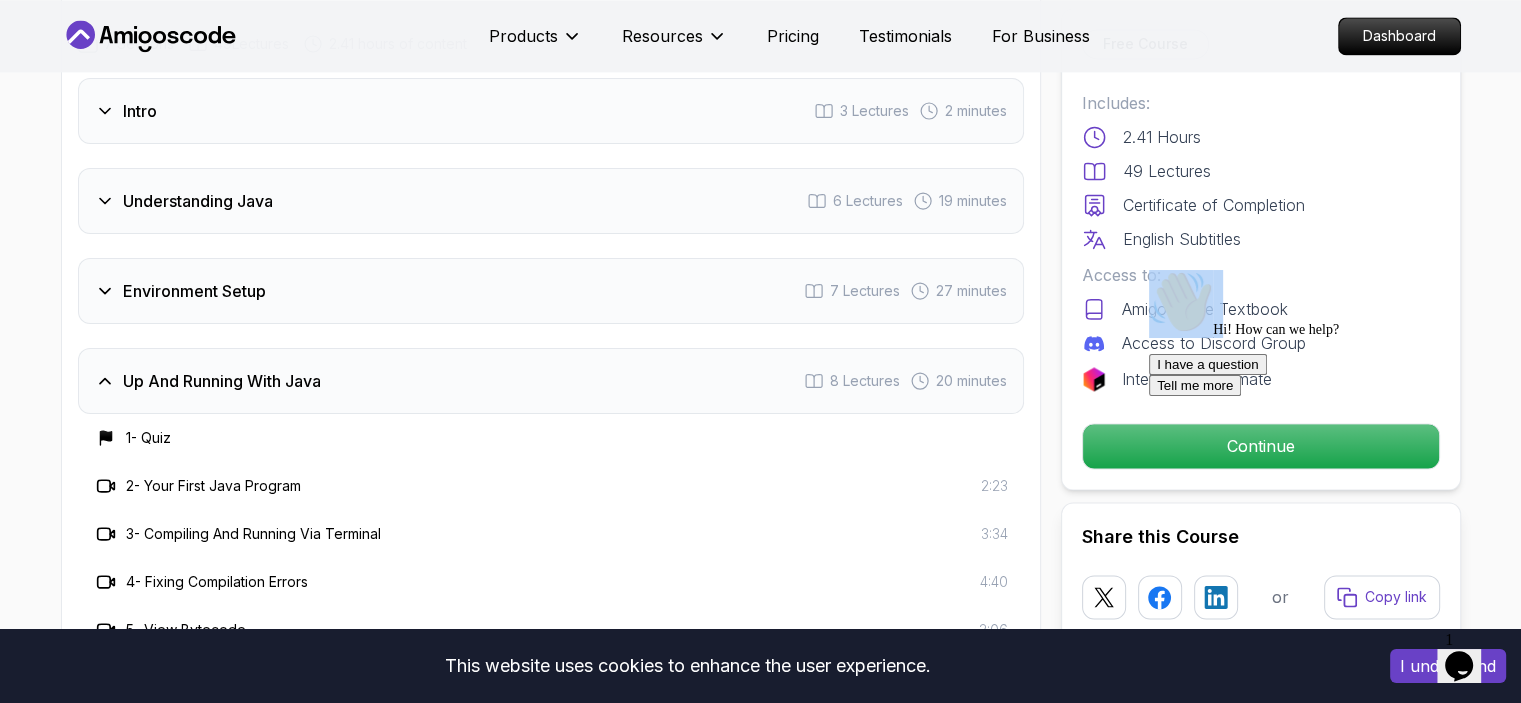 click on "Hi! How can we help? I have a question Tell me more" at bounding box center (1329, 333) 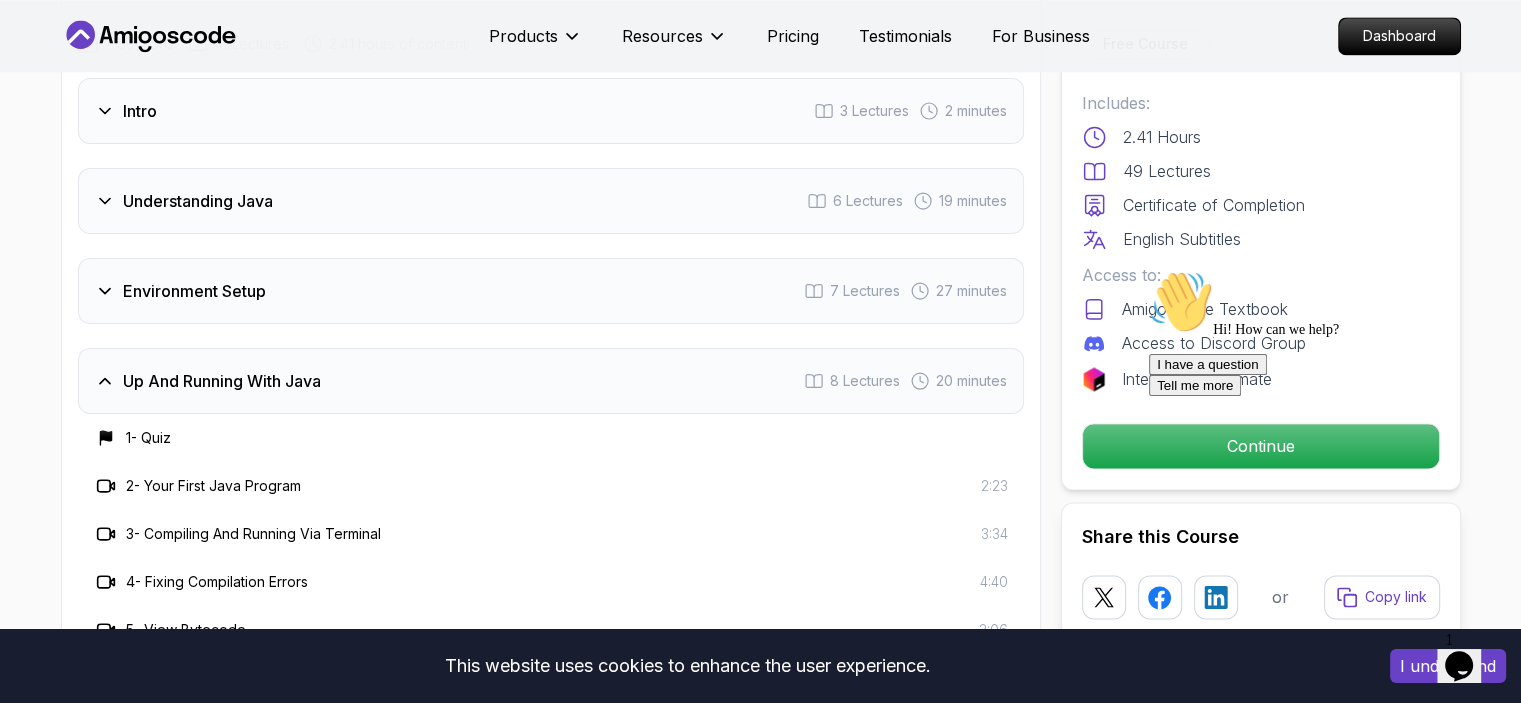 click at bounding box center [1329, 270] 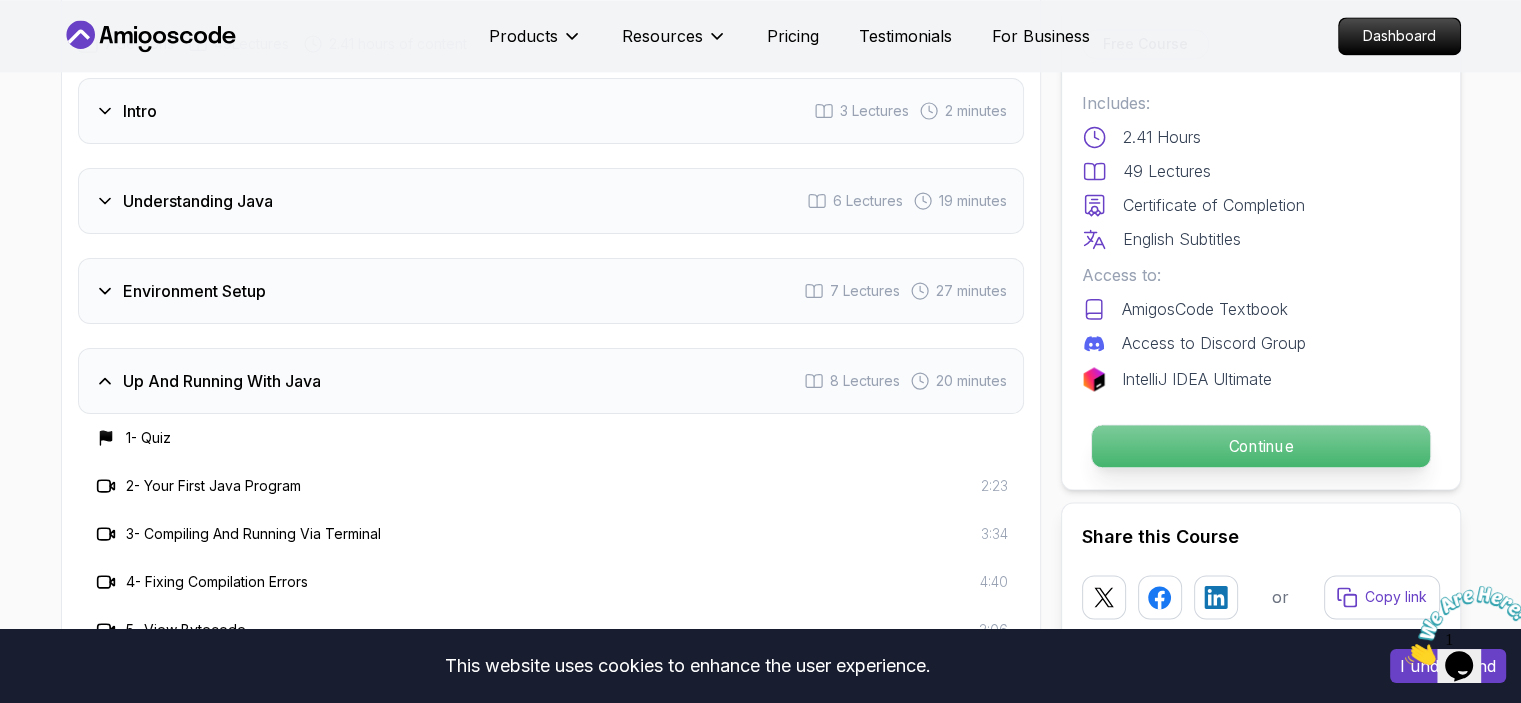 click on "Continue" at bounding box center (1260, 446) 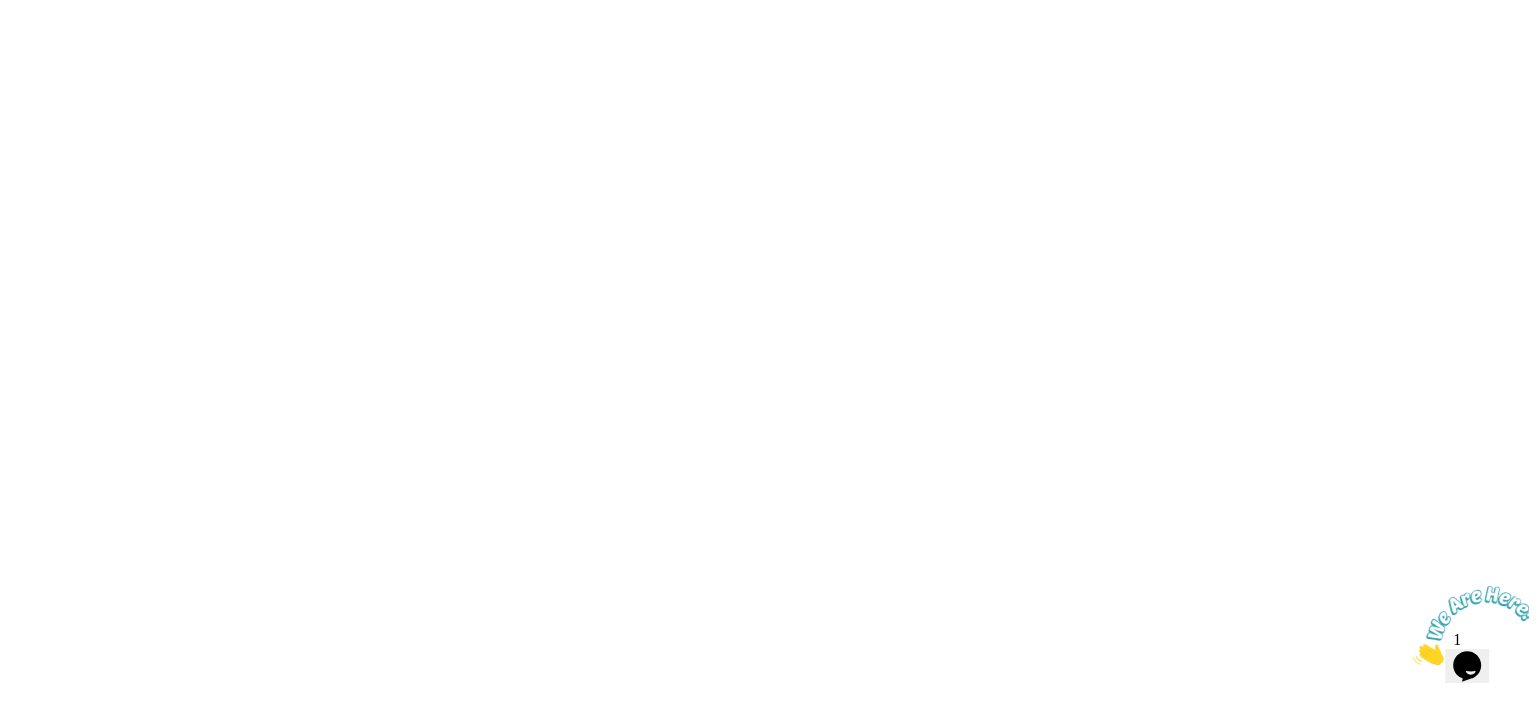 scroll, scrollTop: 0, scrollLeft: 0, axis: both 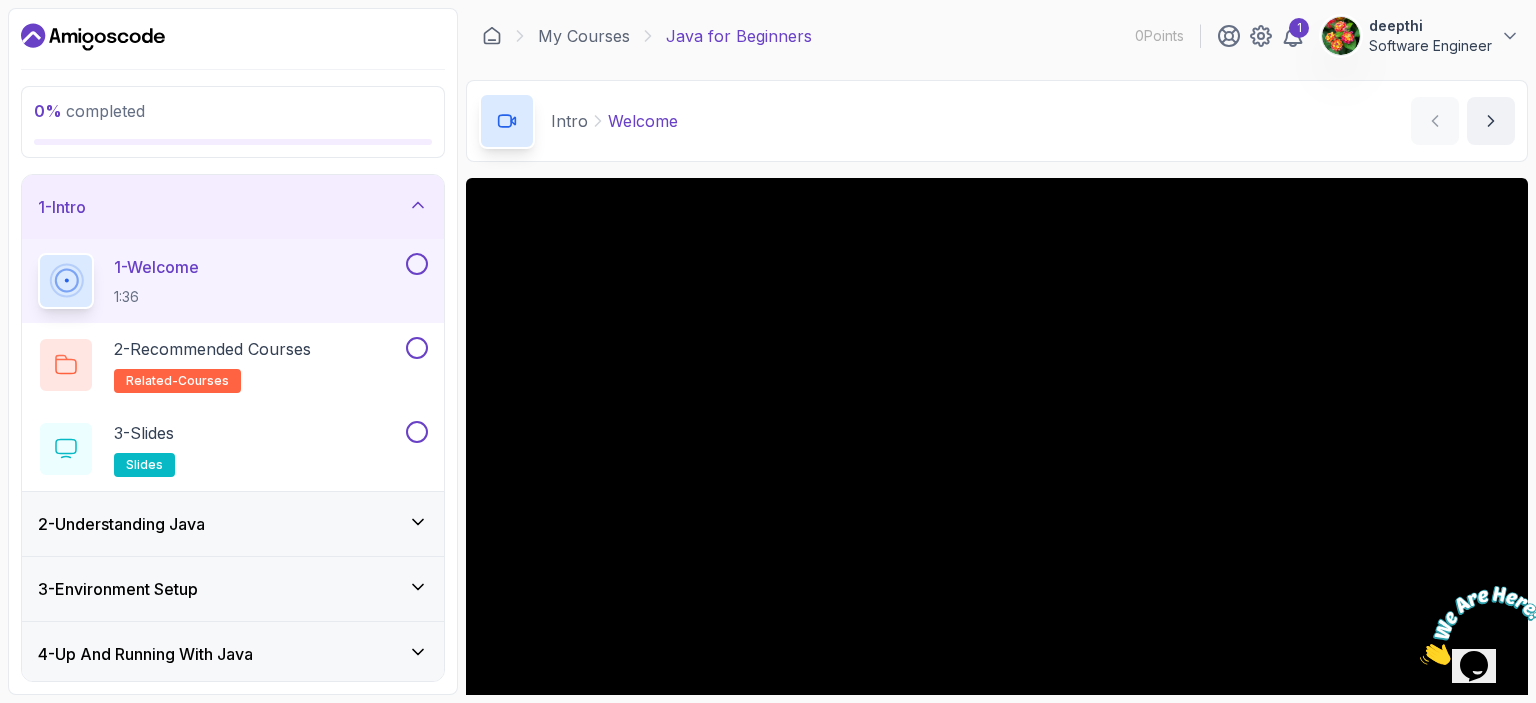 click on "Intro Welcome Welcome by  nelson" at bounding box center (997, 121) 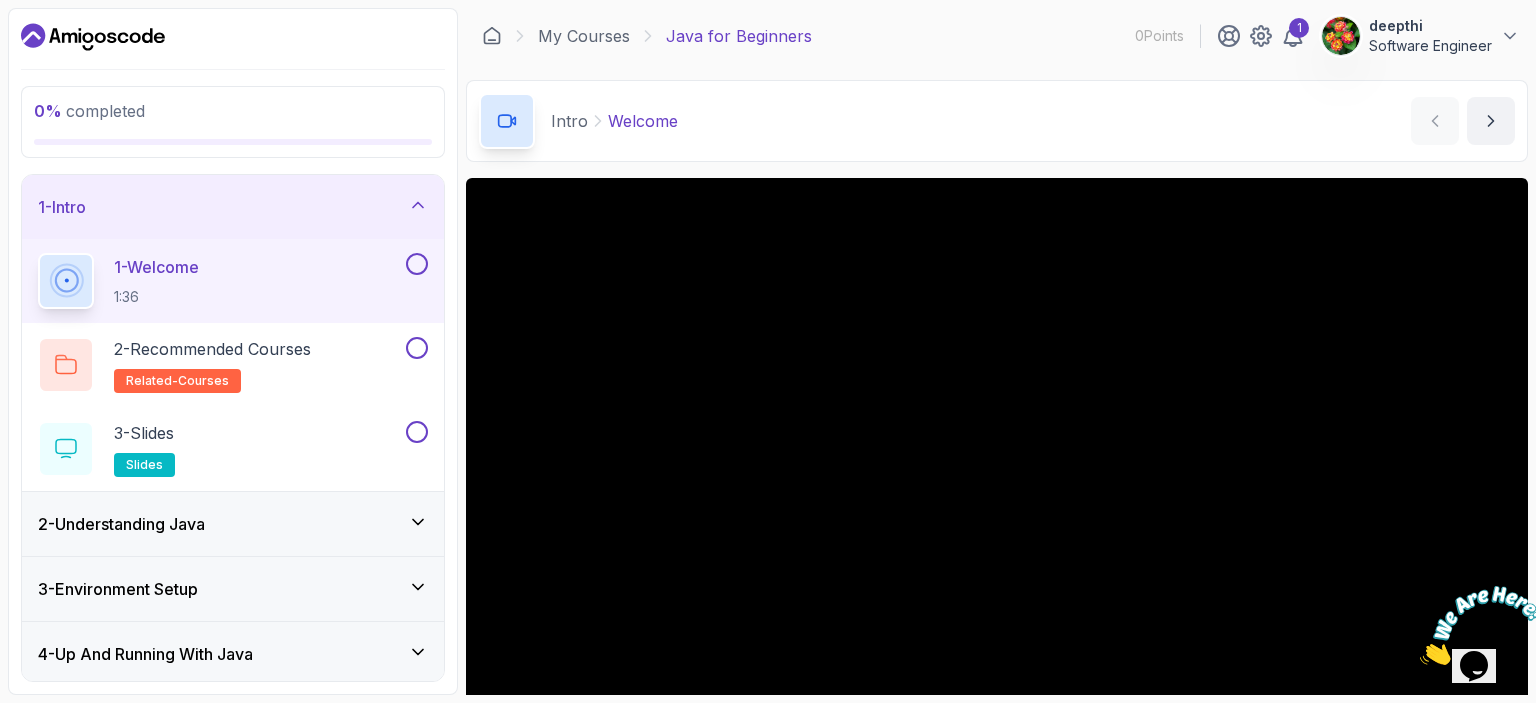 drag, startPoint x: 1532, startPoint y: 315, endPoint x: 1532, endPoint y: 375, distance: 60 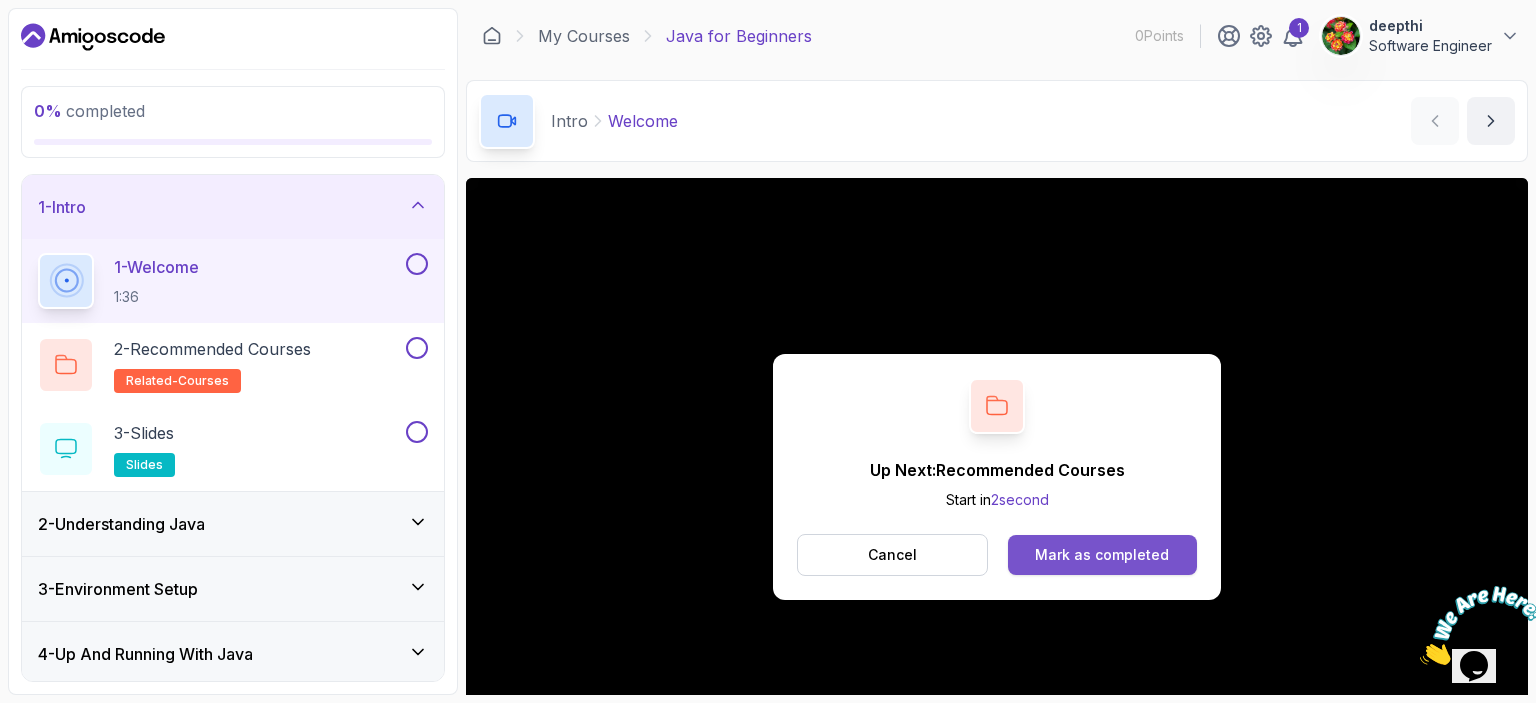 click on "Mark as completed" at bounding box center [1102, 555] 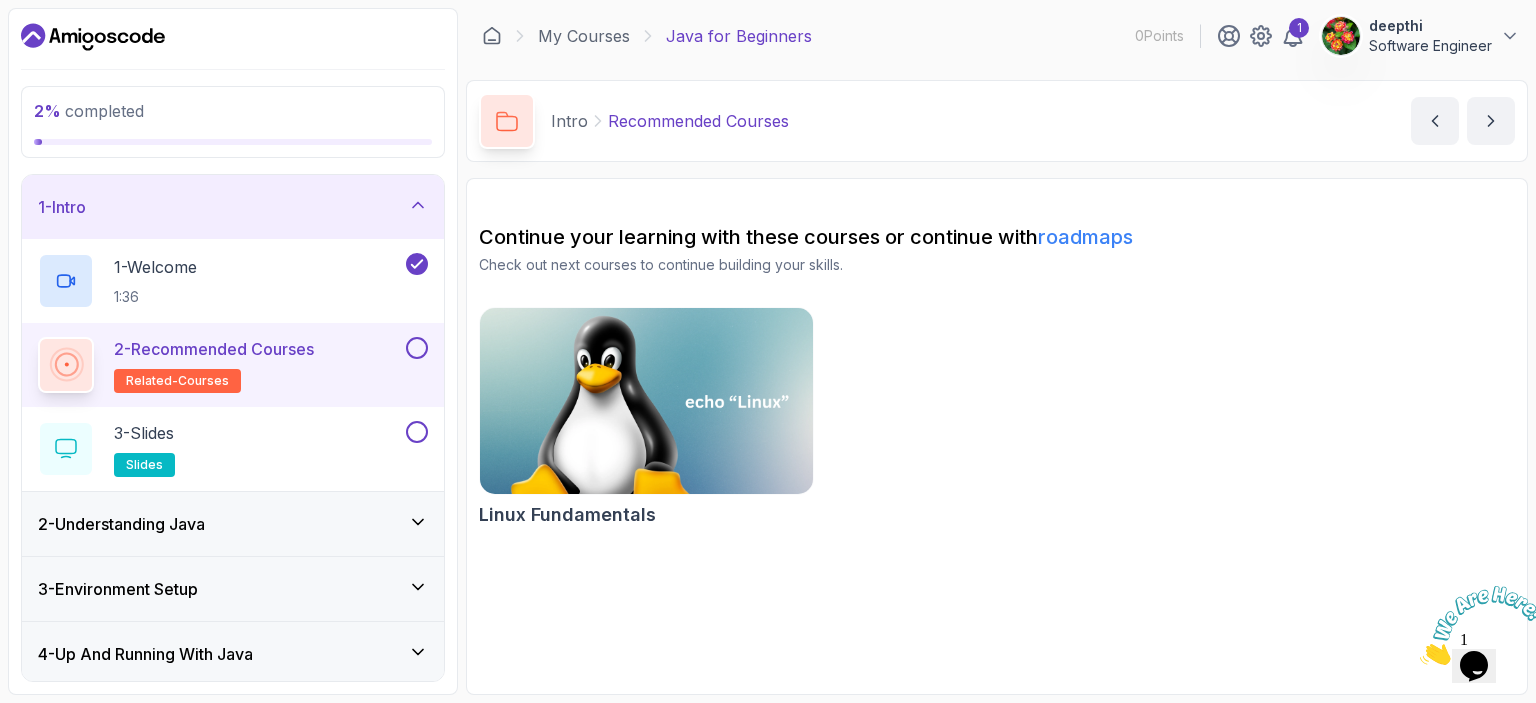 click on "related-courses" at bounding box center (177, 381) 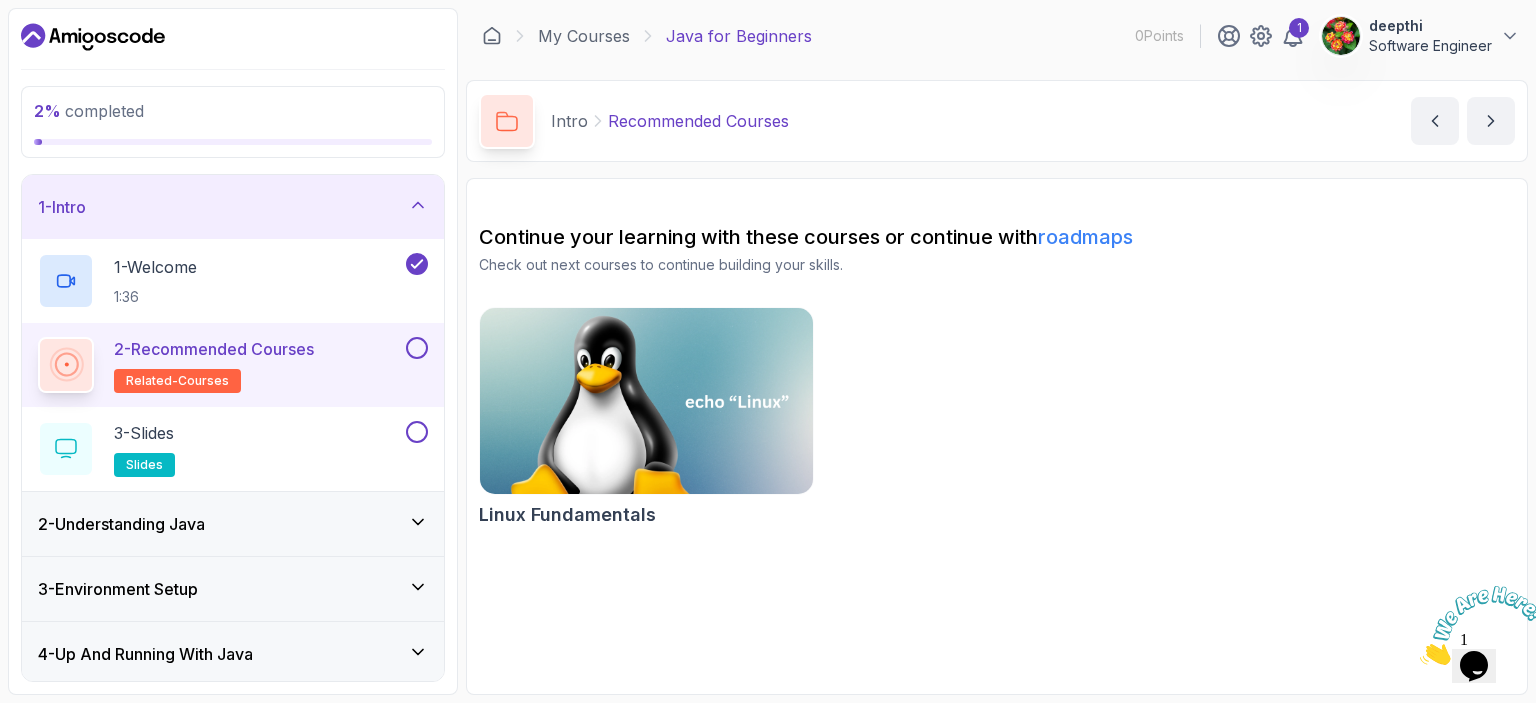 click on "2  -  Recommended Courses" at bounding box center (214, 349) 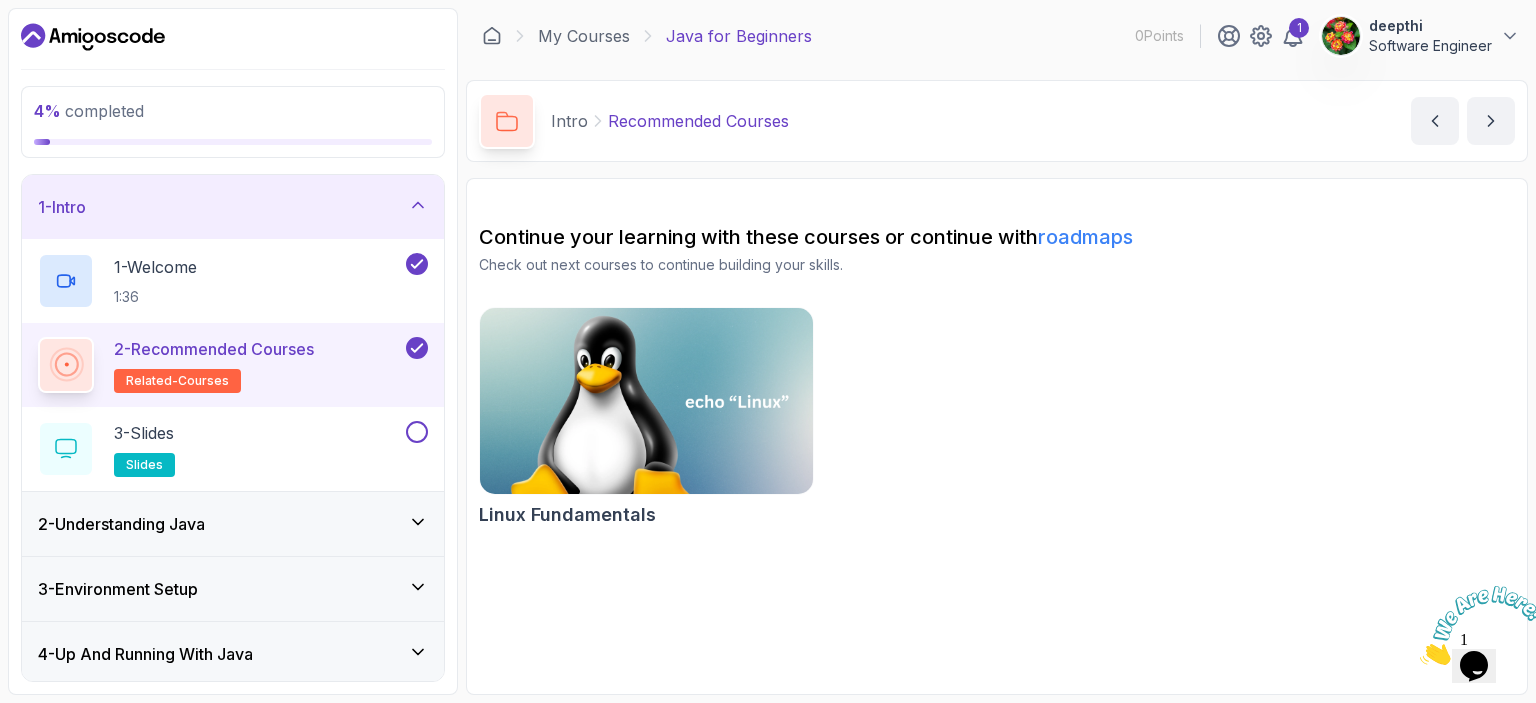 click on "2  -  Recommended Courses" at bounding box center [214, 349] 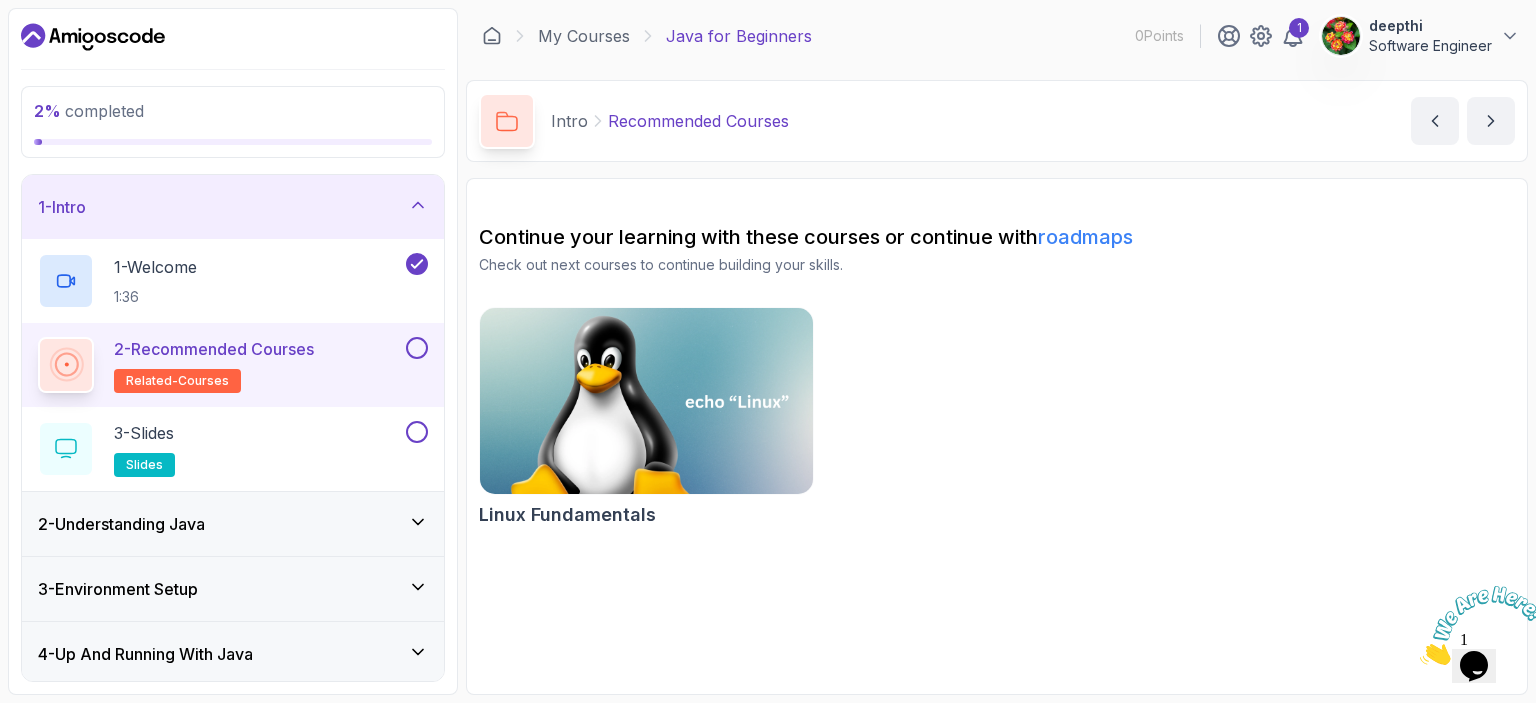 click 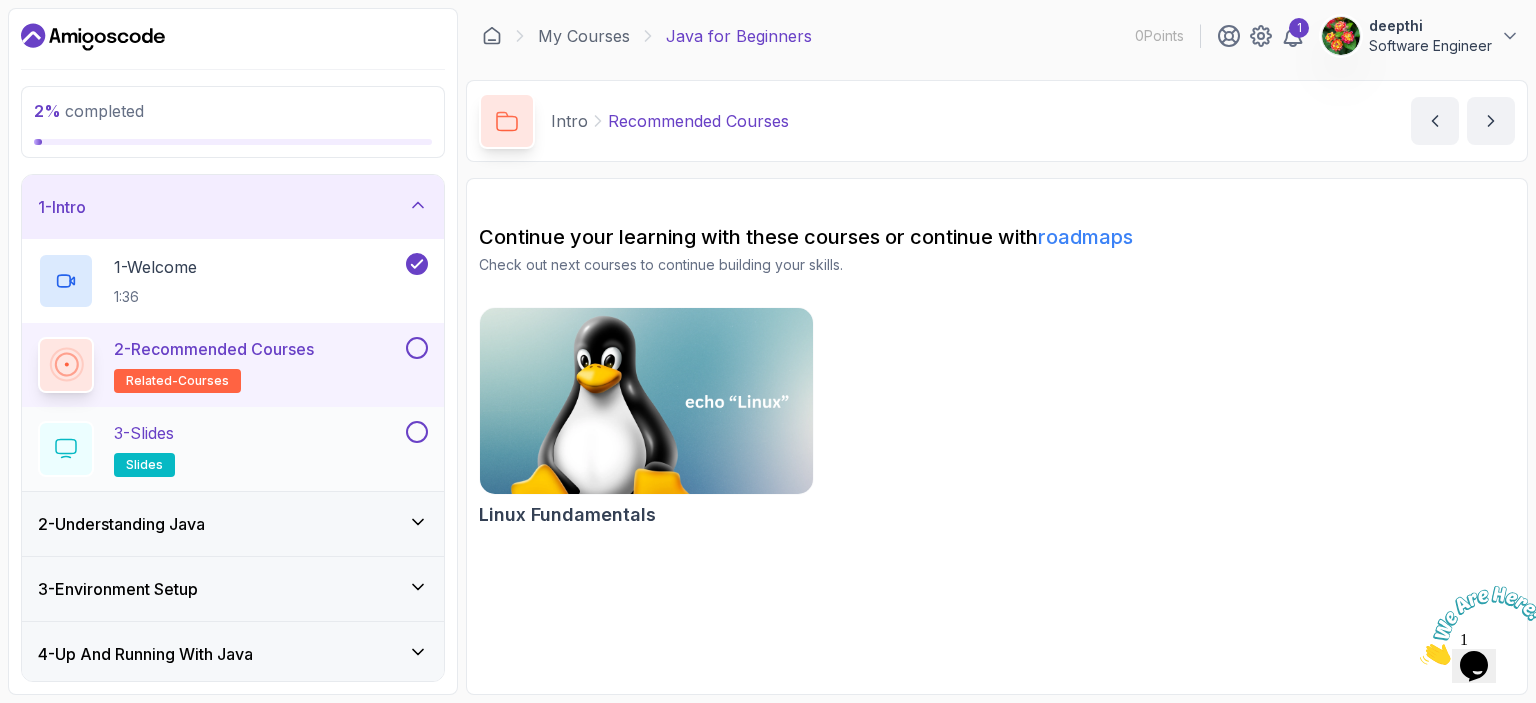 click on "3  -  Slides slides" at bounding box center [144, 449] 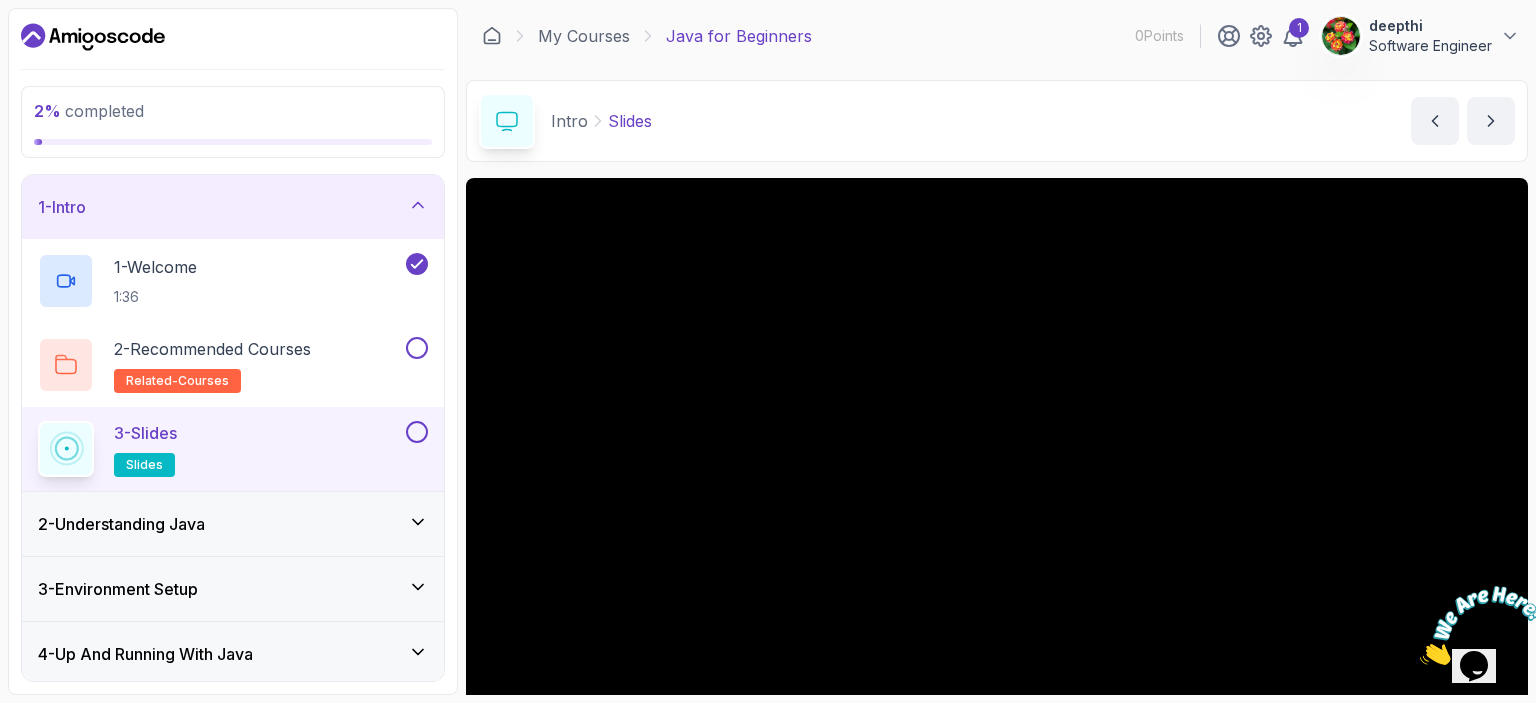 click on "3  -  Slides slides" at bounding box center (220, 449) 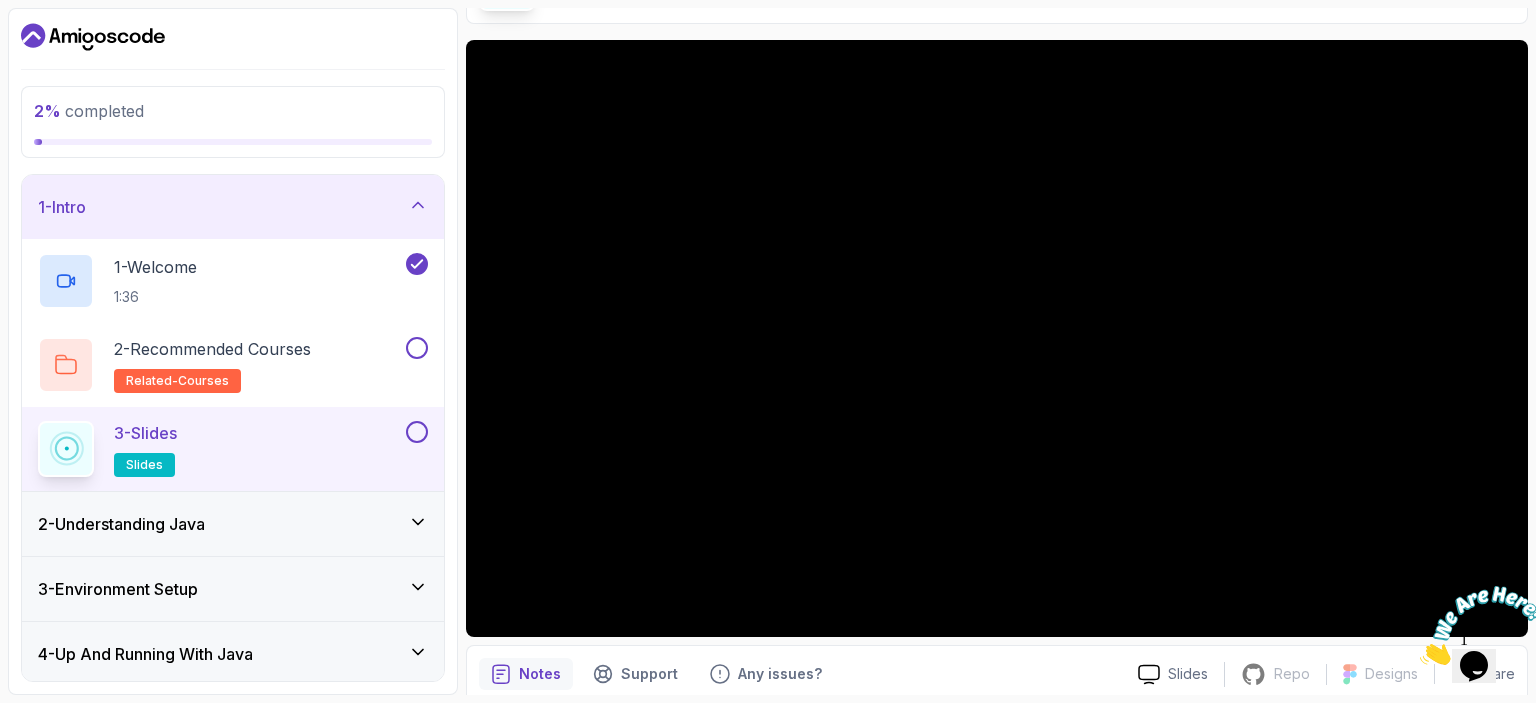 scroll, scrollTop: 178, scrollLeft: 0, axis: vertical 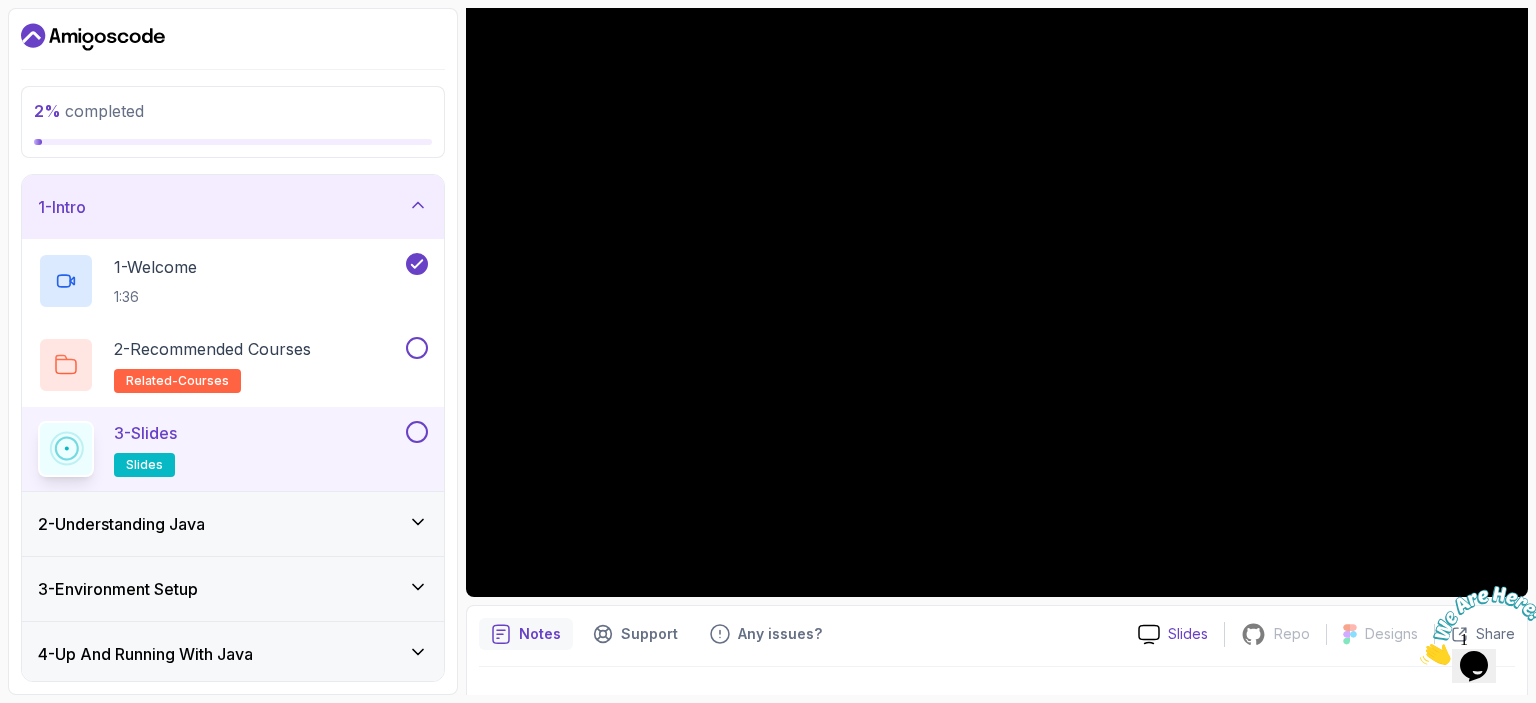 click on "Slides" at bounding box center (1173, 634) 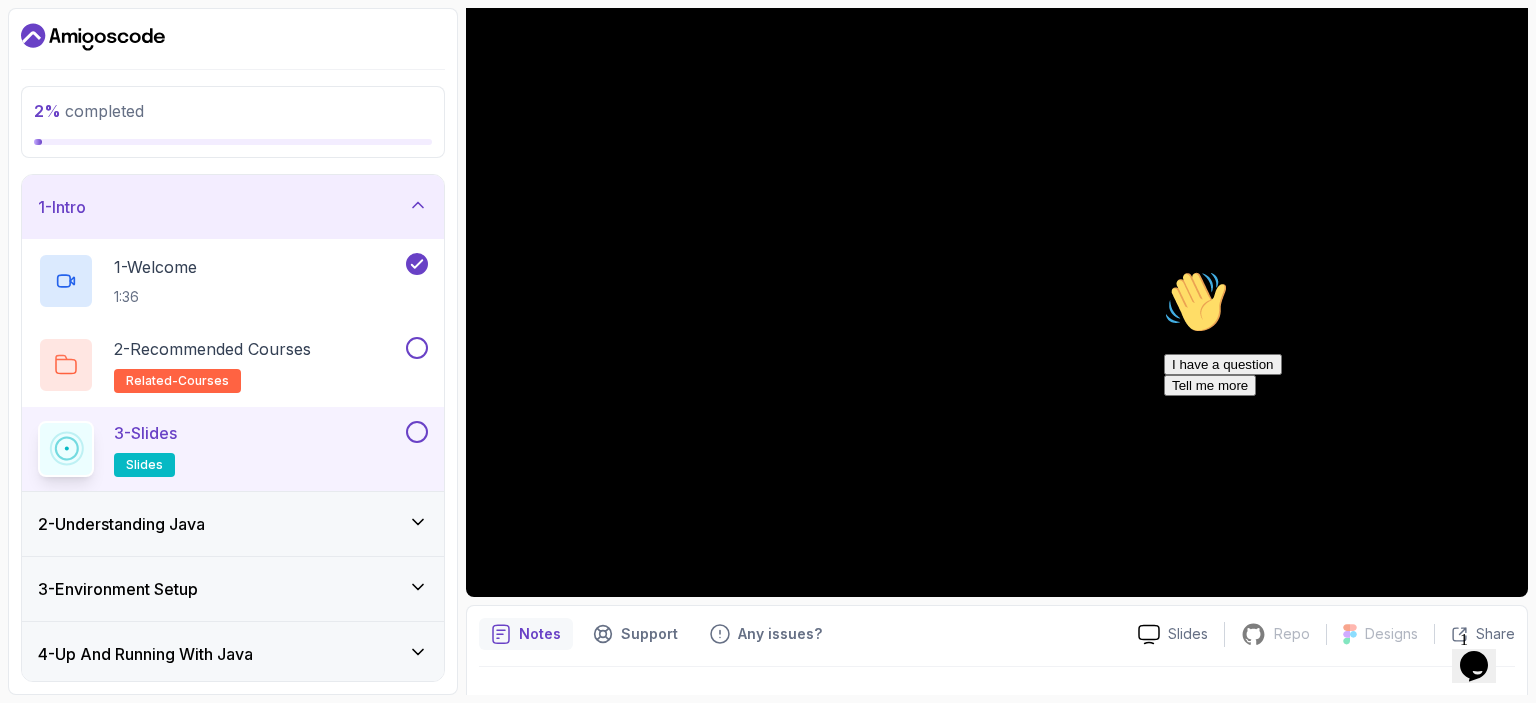 click on "3  -  Slides slides" at bounding box center [233, 449] 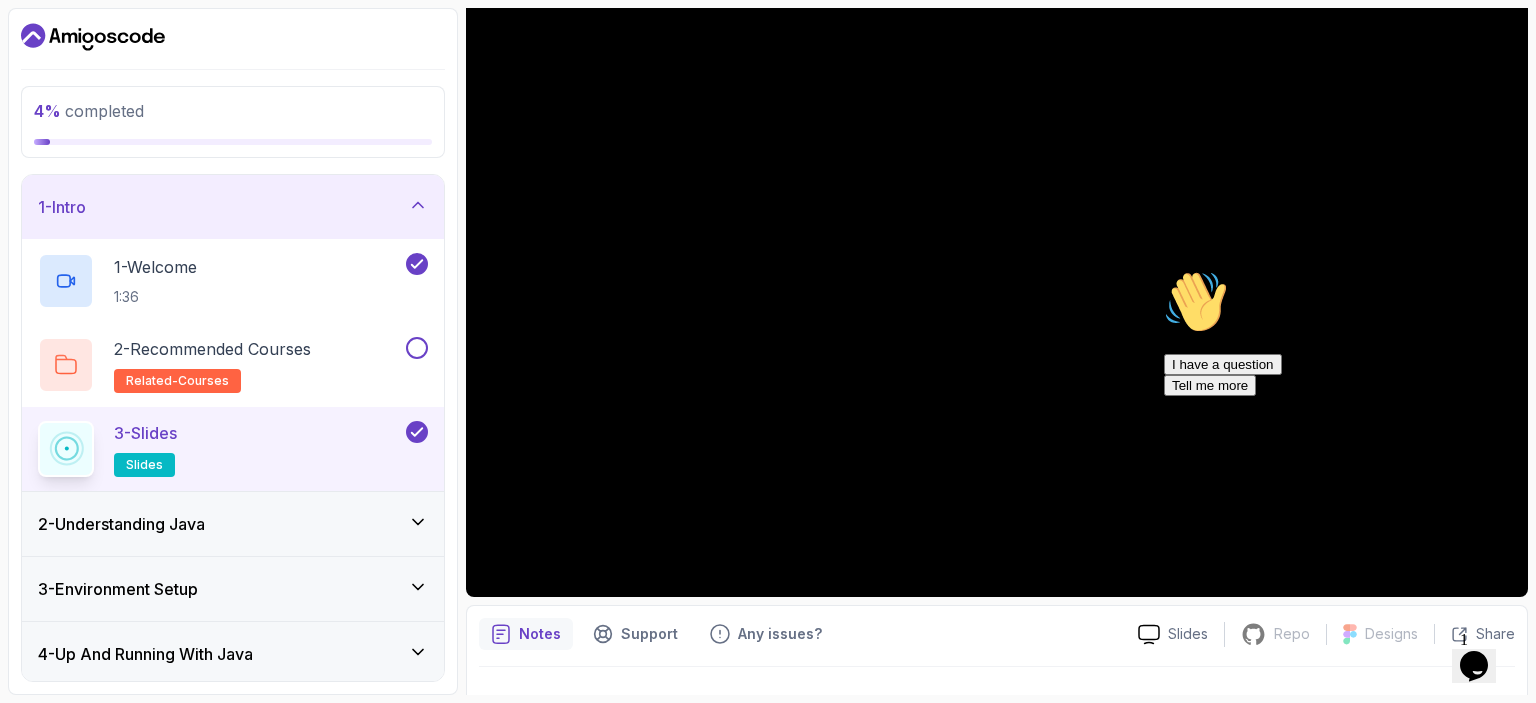type 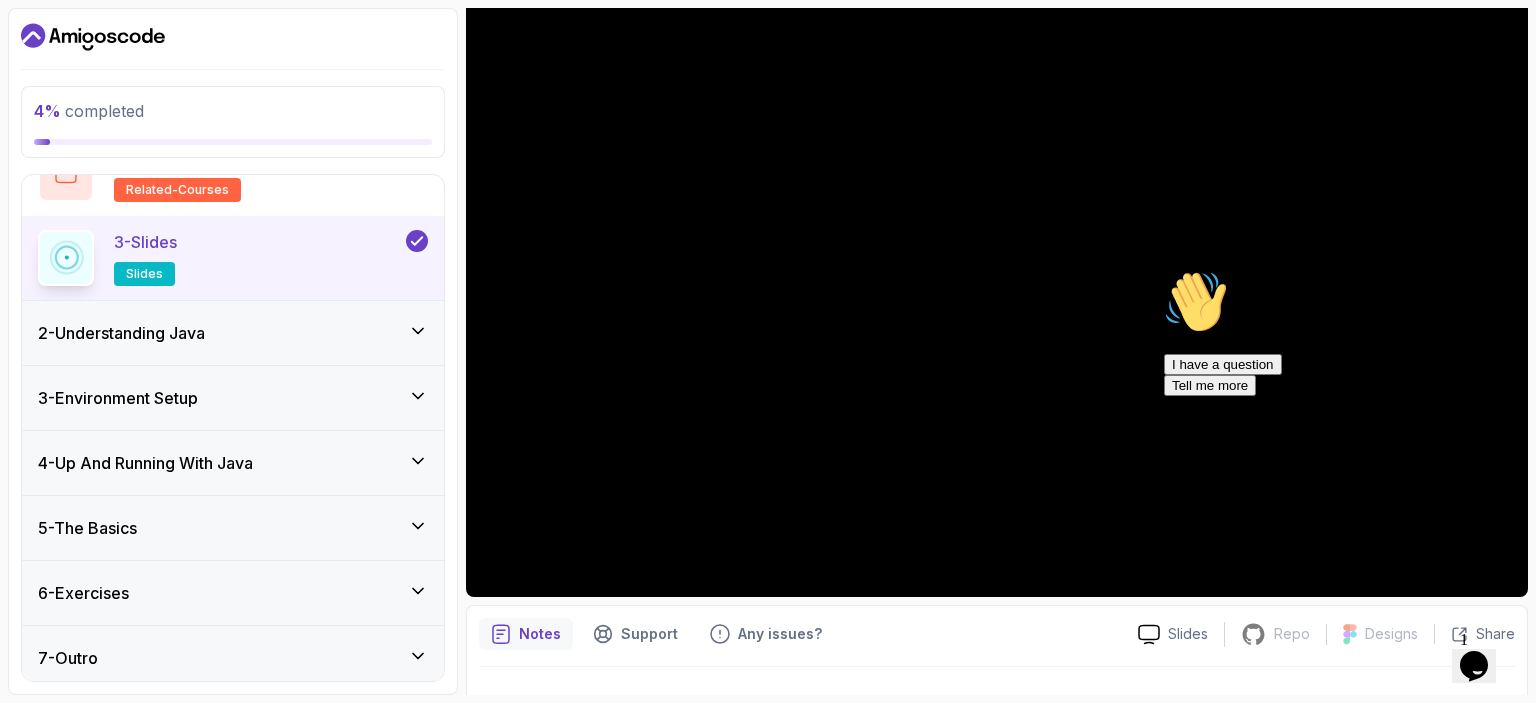 scroll, scrollTop: 196, scrollLeft: 0, axis: vertical 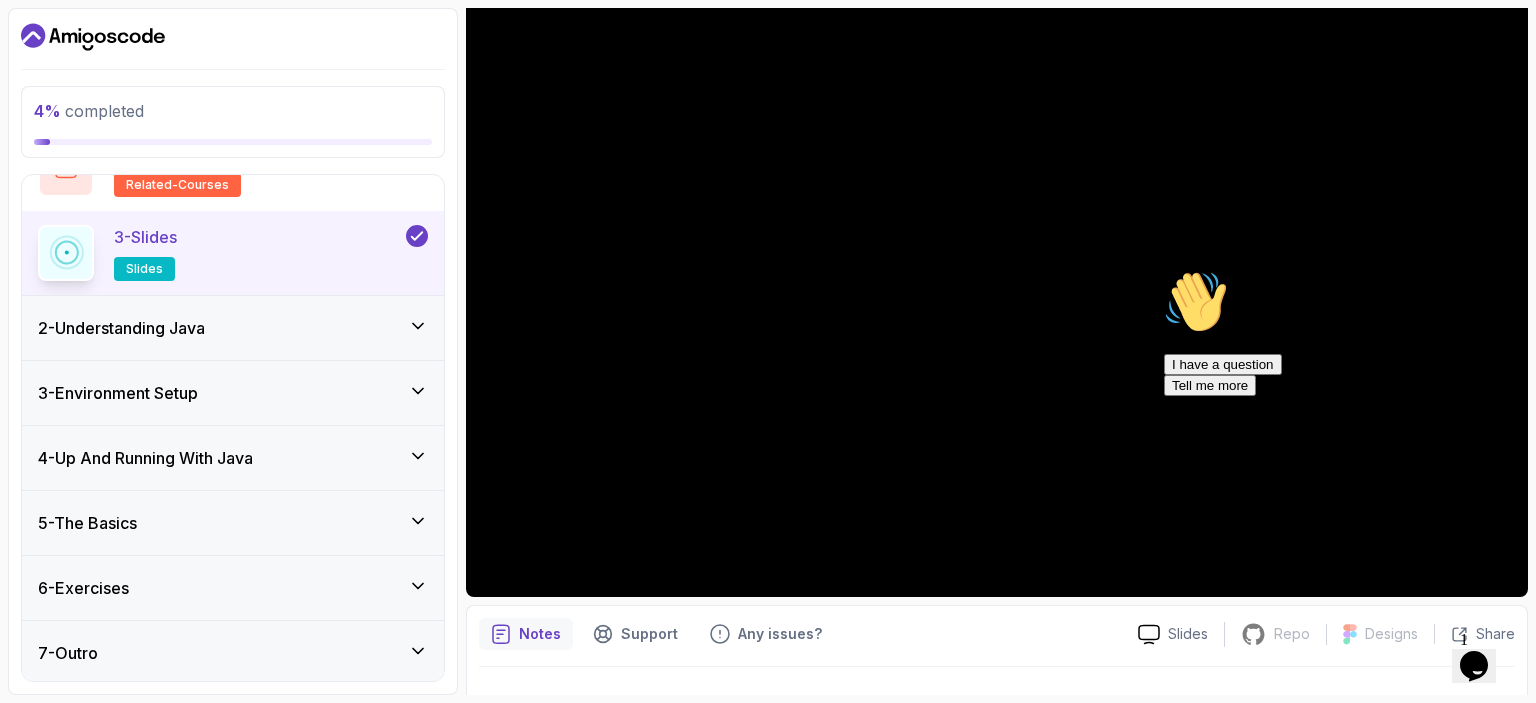 click on "2  -  Understanding Java" at bounding box center [121, 328] 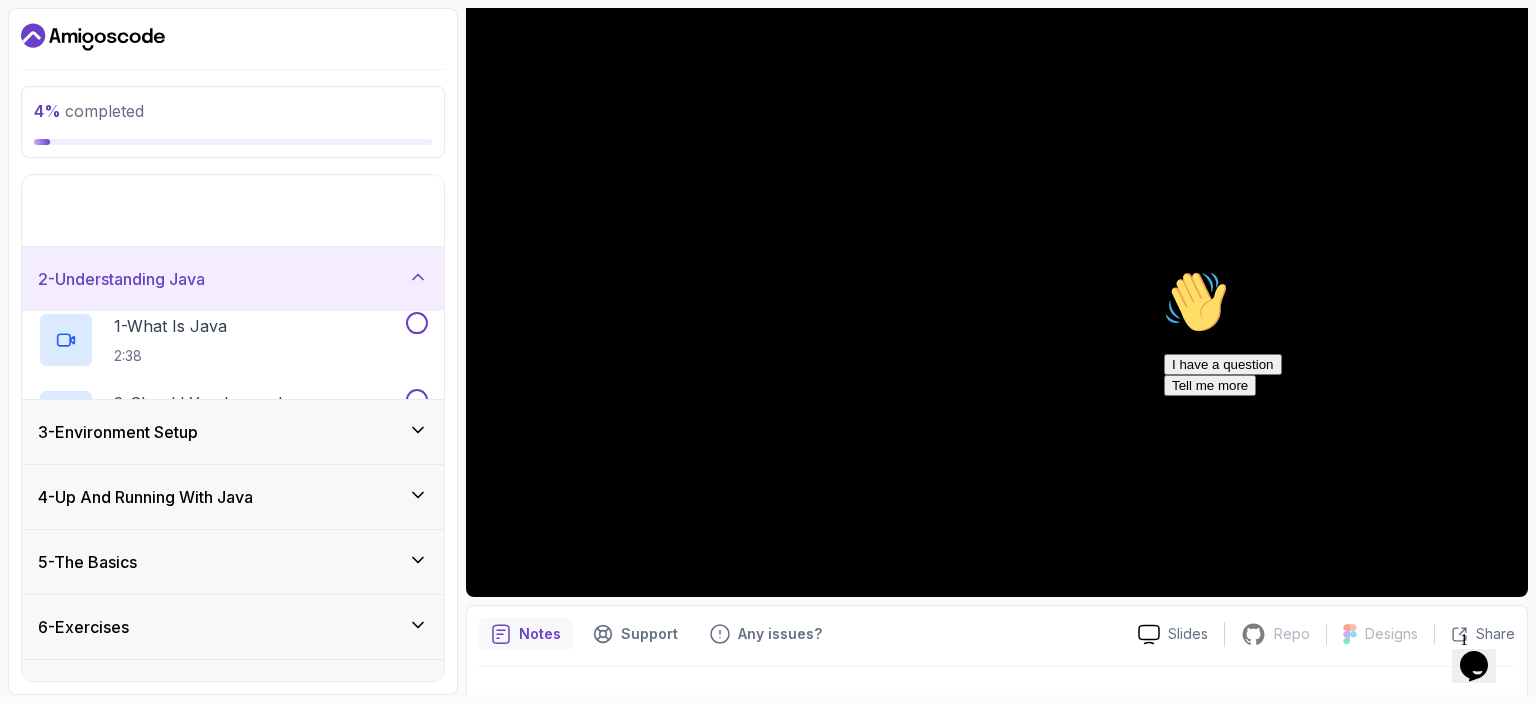 scroll, scrollTop: 0, scrollLeft: 0, axis: both 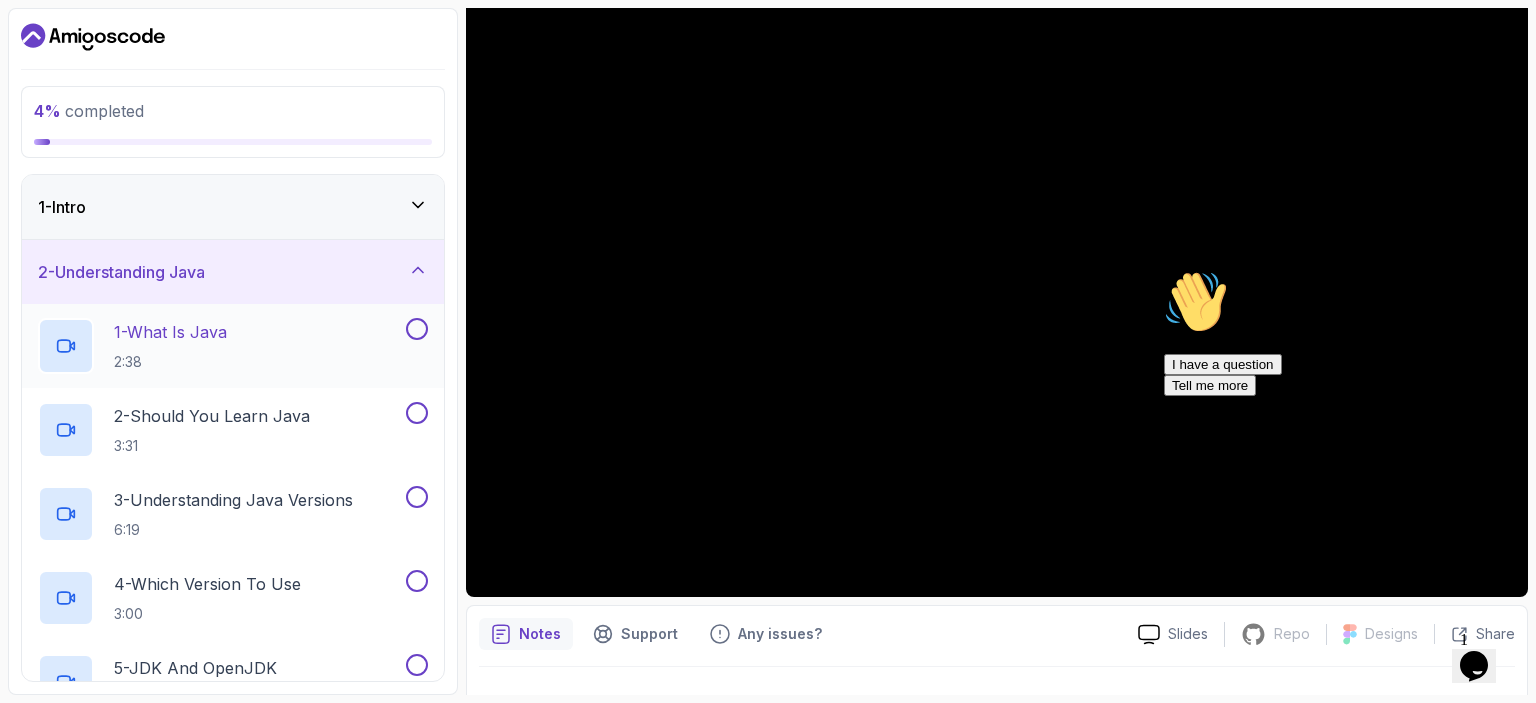 click on "1  -  What Is Java" at bounding box center [170, 332] 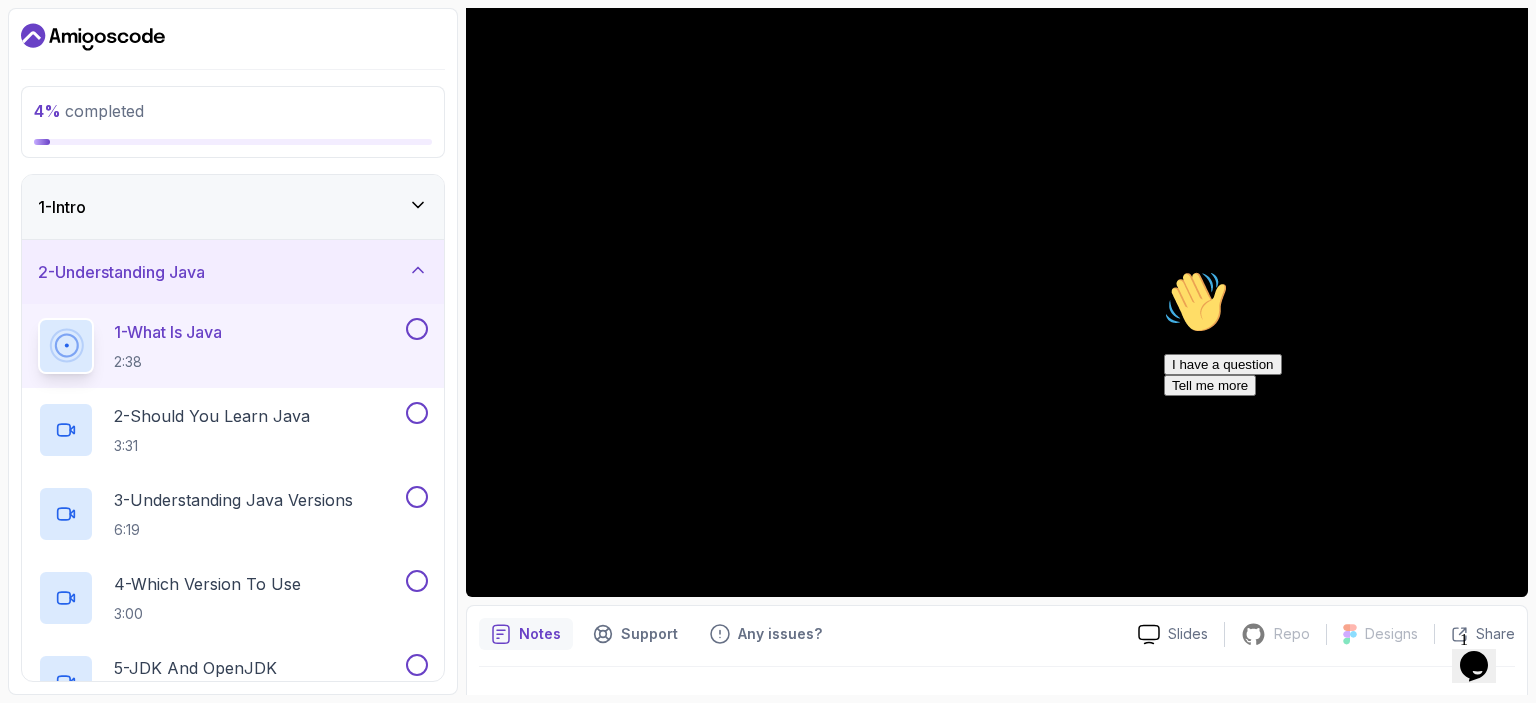 click on "2  -  Understanding Java" at bounding box center (233, 272) 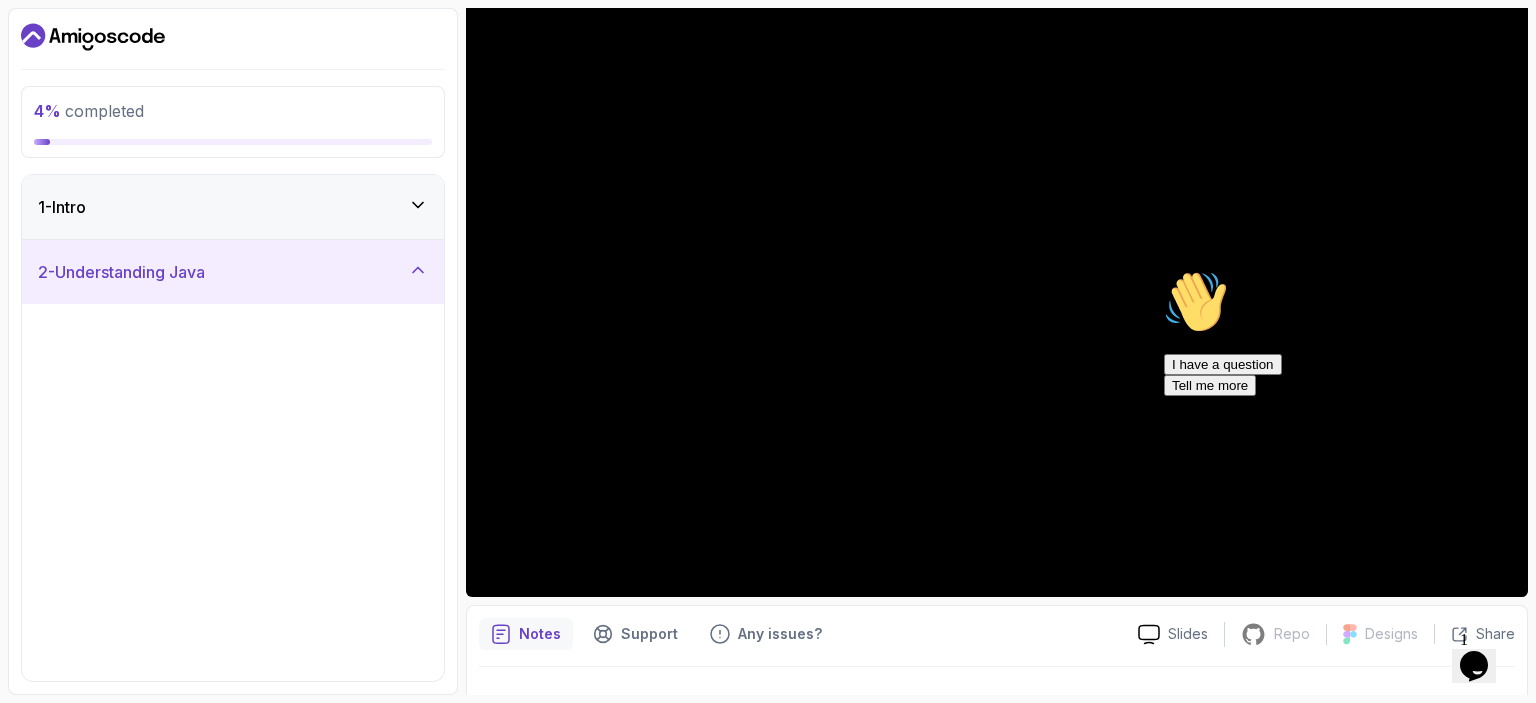 type 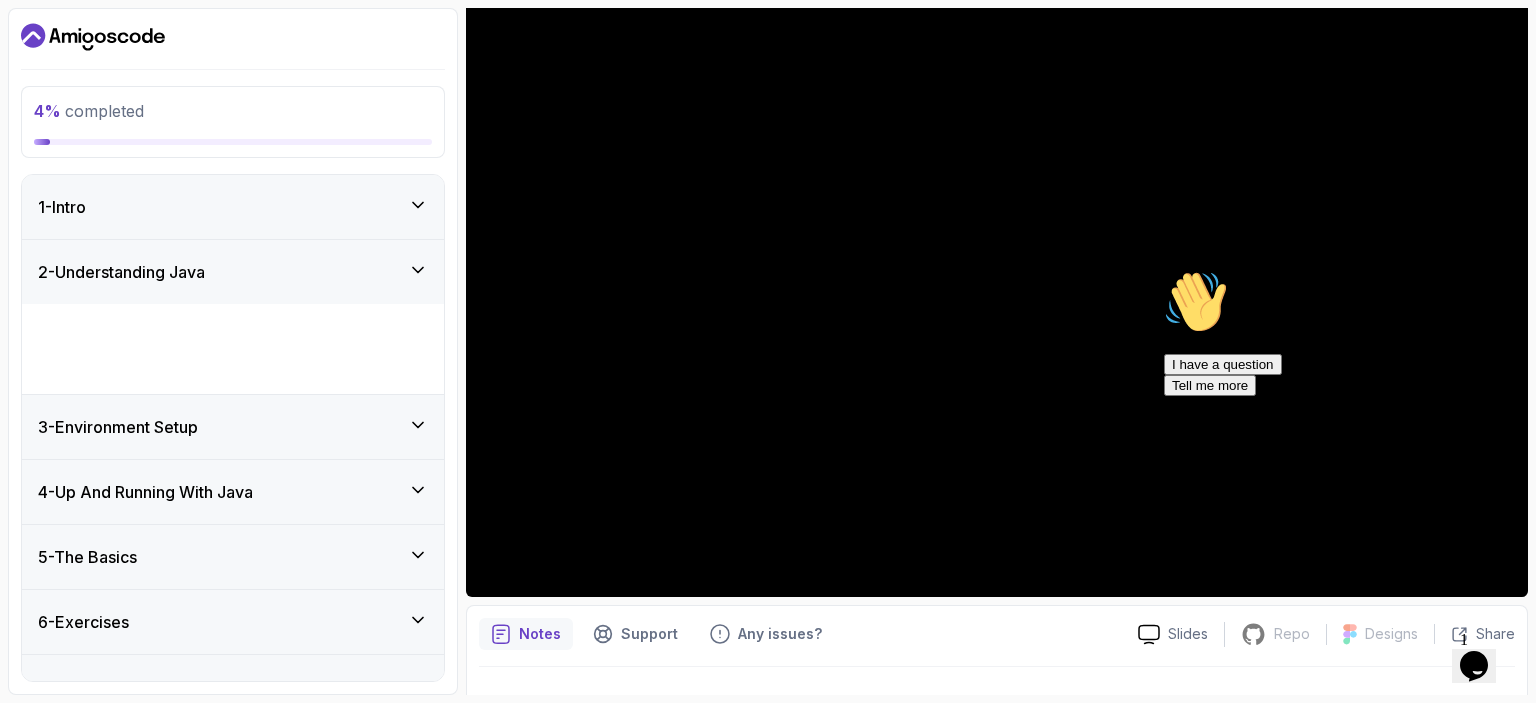 scroll, scrollTop: 0, scrollLeft: 0, axis: both 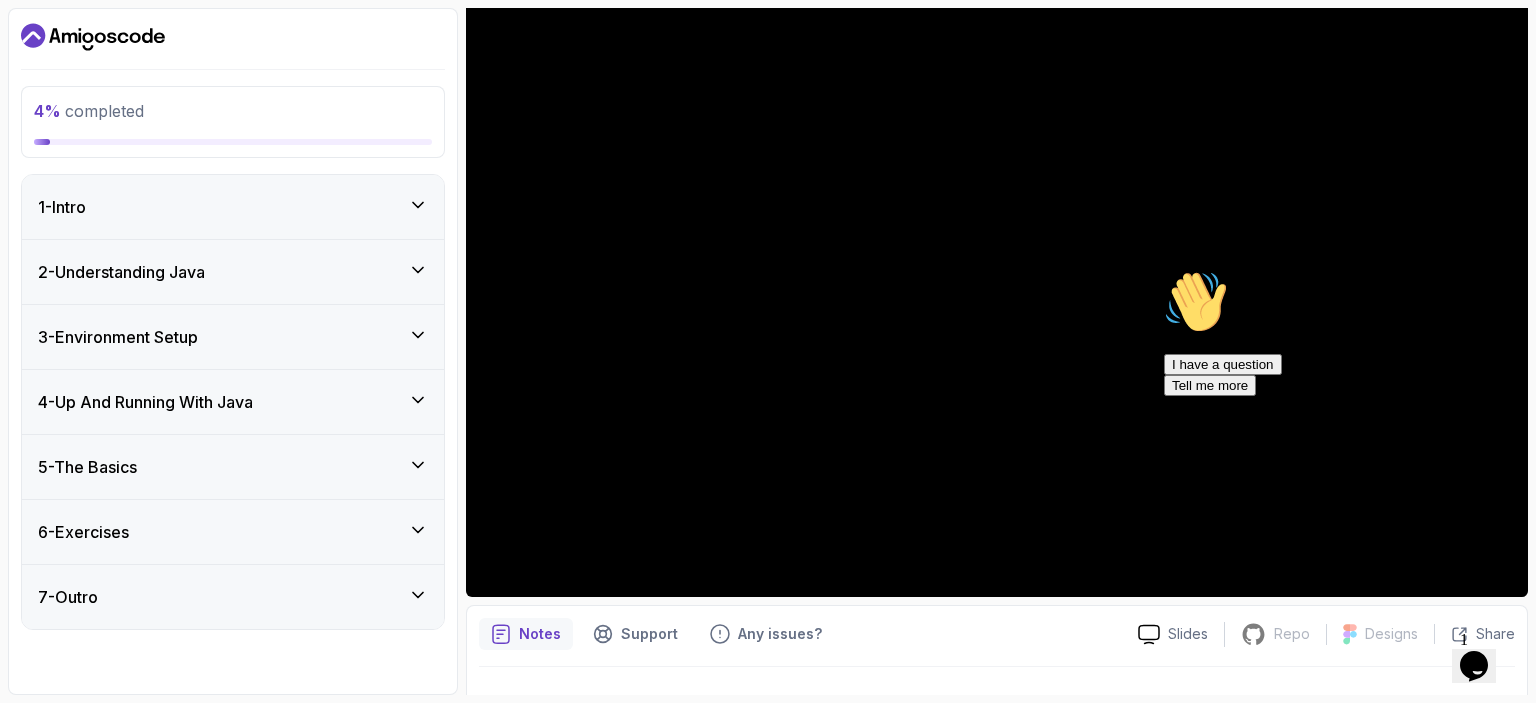 click on "4  -  Up And Running With Java" at bounding box center (145, 402) 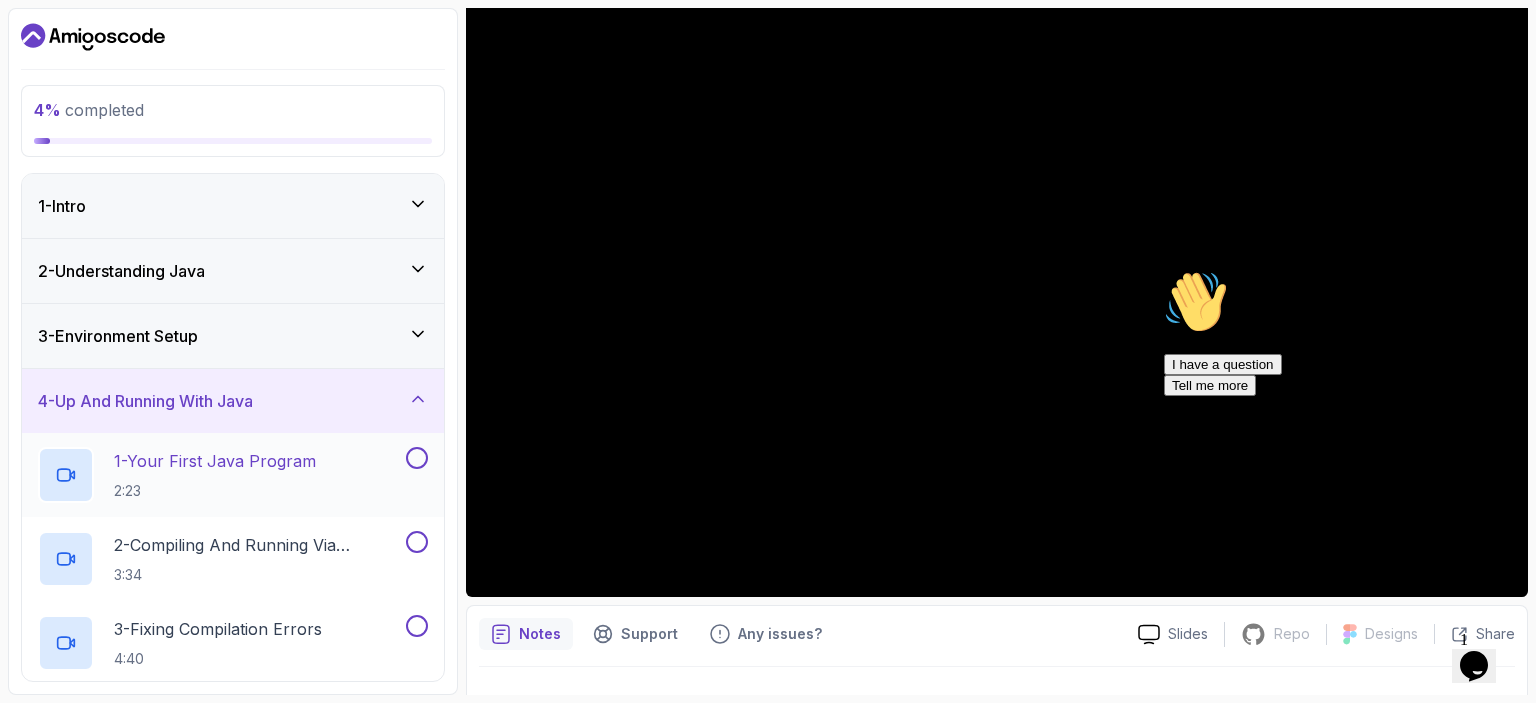 type 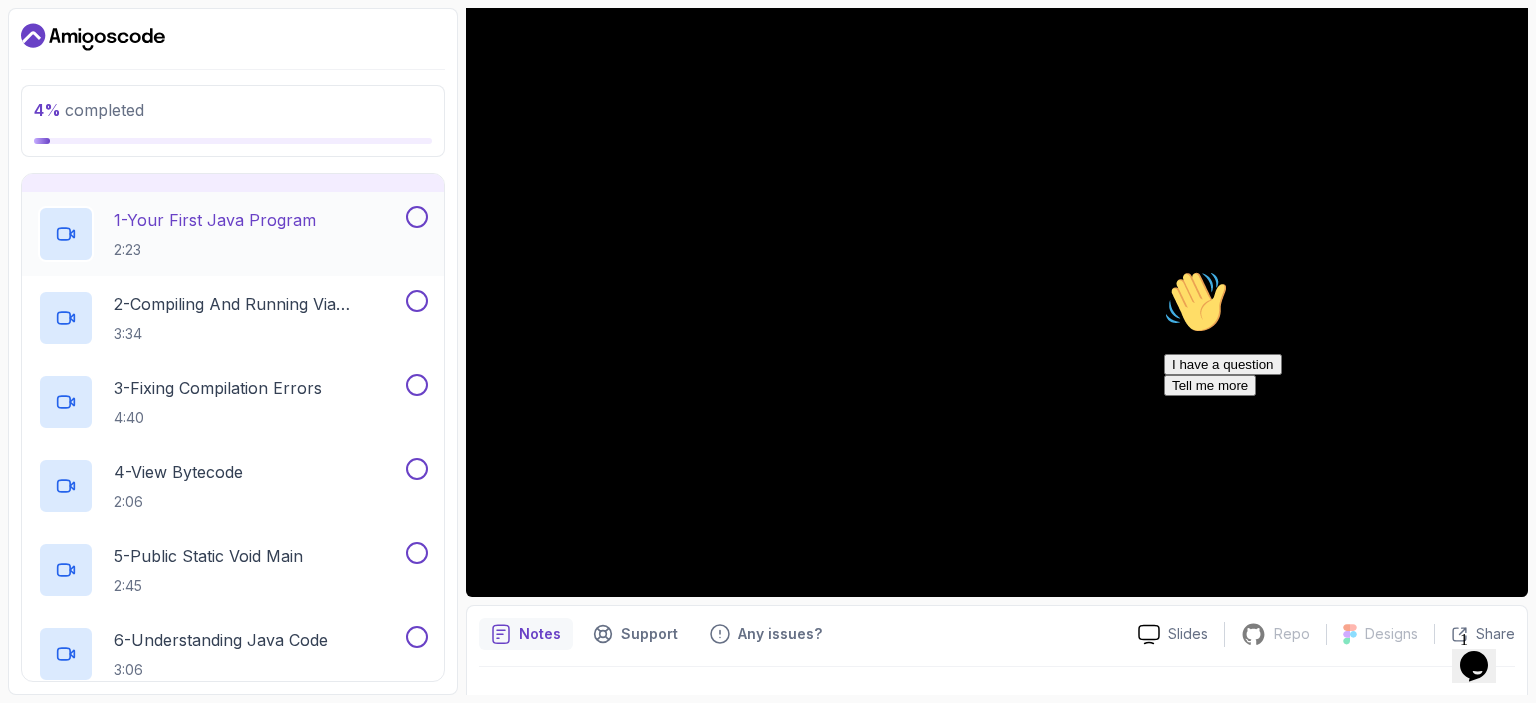 scroll, scrollTop: 240, scrollLeft: 0, axis: vertical 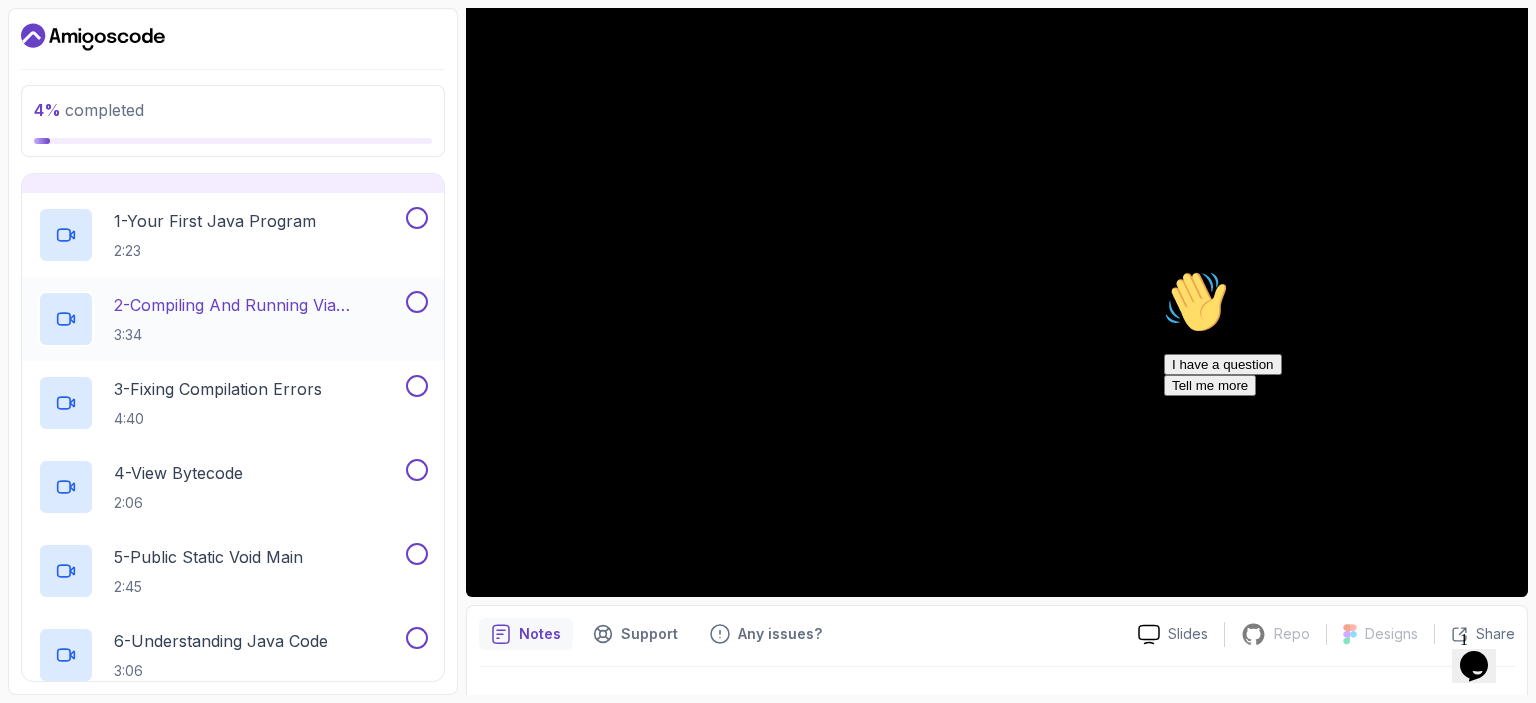 click on "3:34" at bounding box center [258, 335] 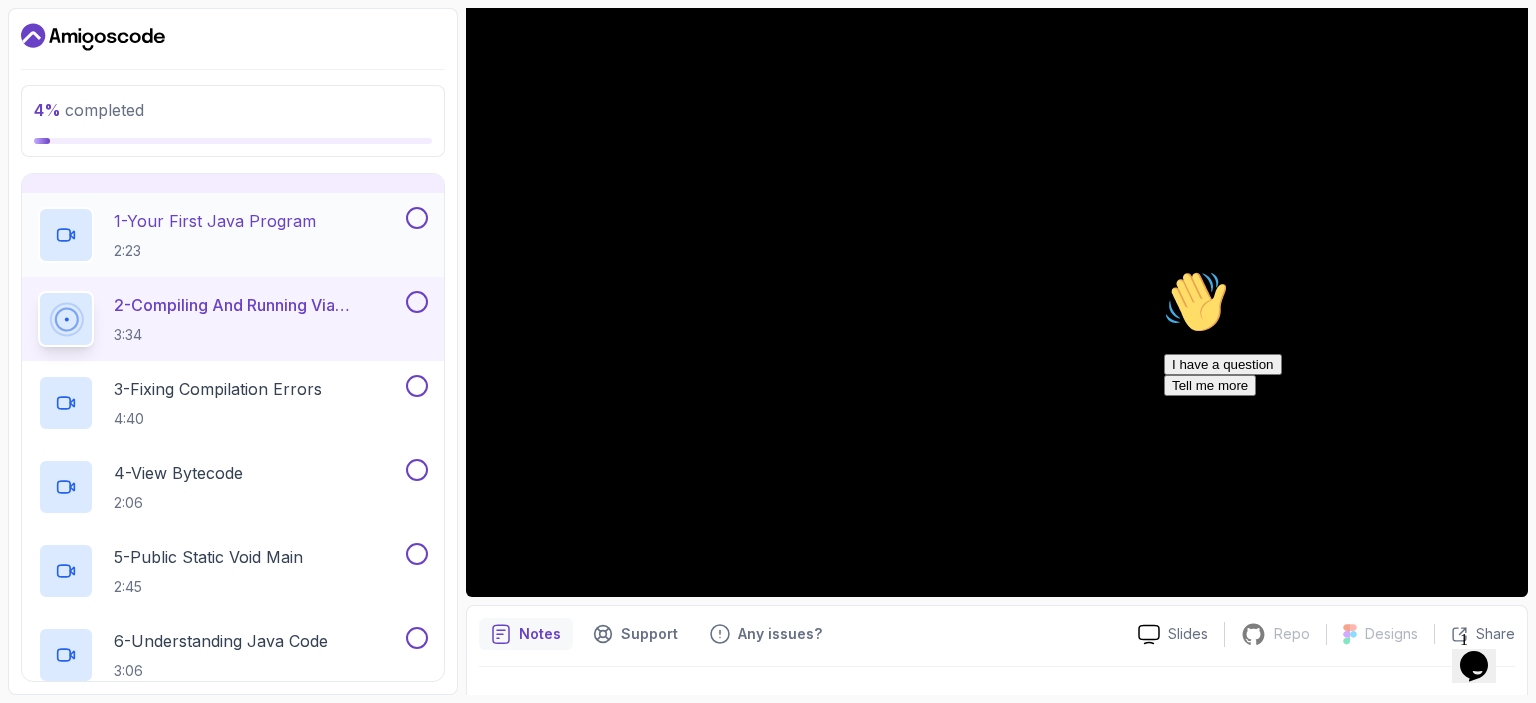 click on "1  -  Your First Java Program" at bounding box center (215, 221) 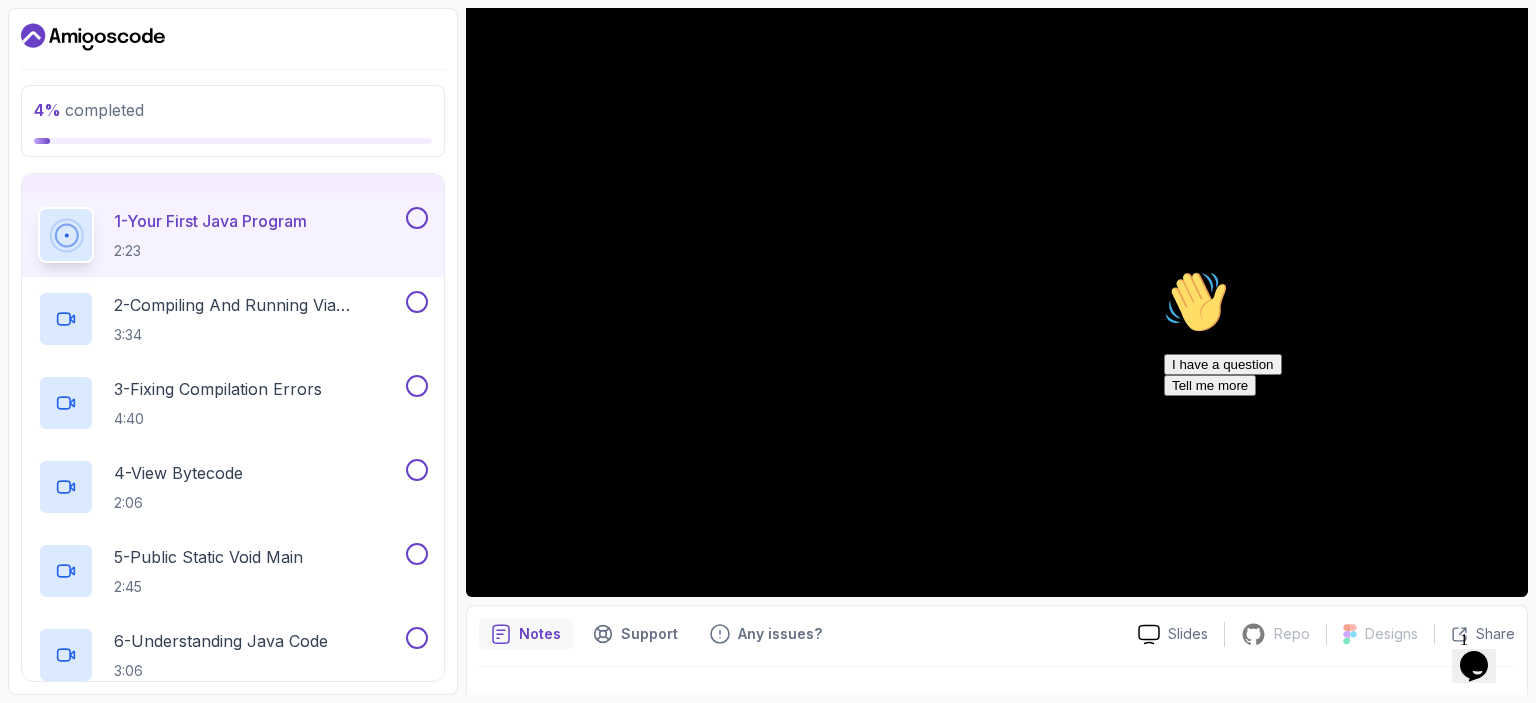 drag, startPoint x: 454, startPoint y: 329, endPoint x: 453, endPoint y: 308, distance: 21.023796 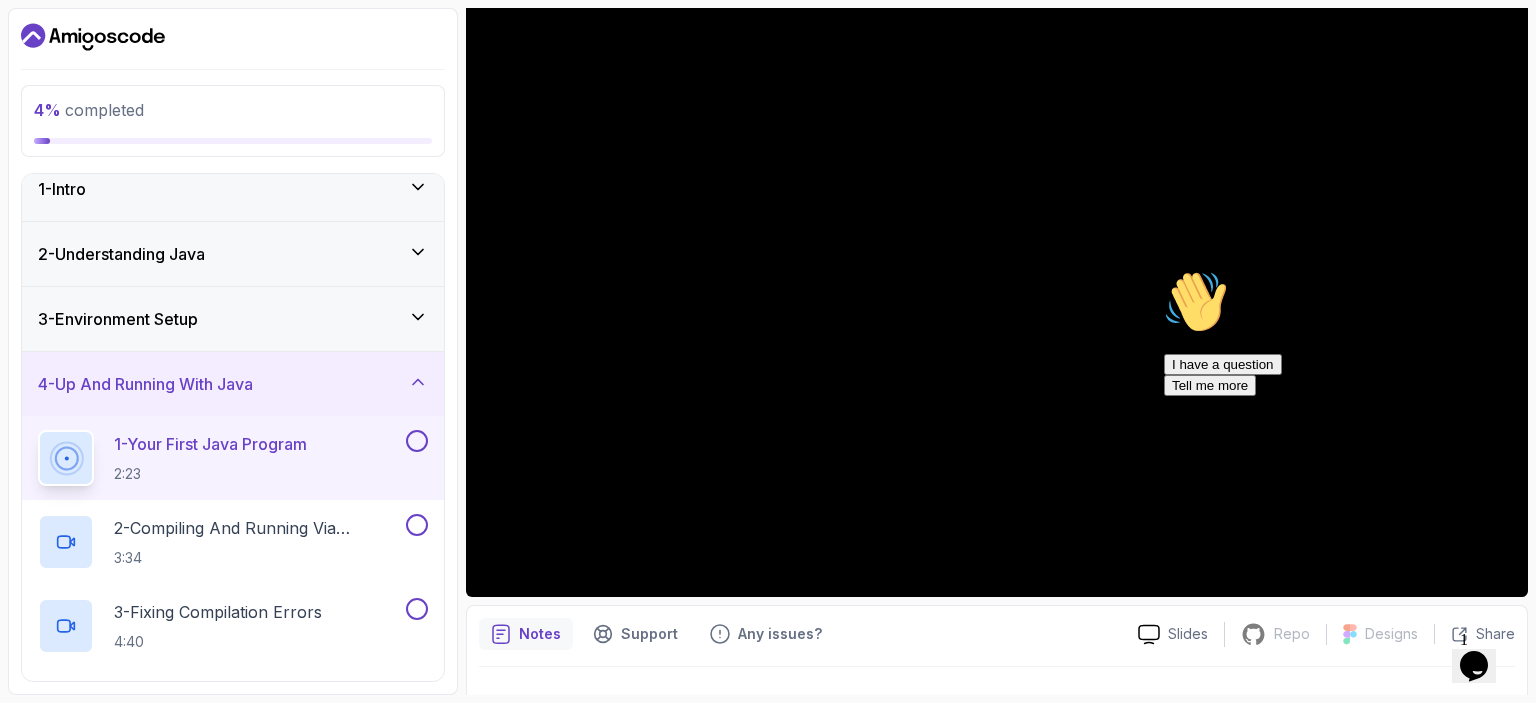 scroll, scrollTop: 0, scrollLeft: 0, axis: both 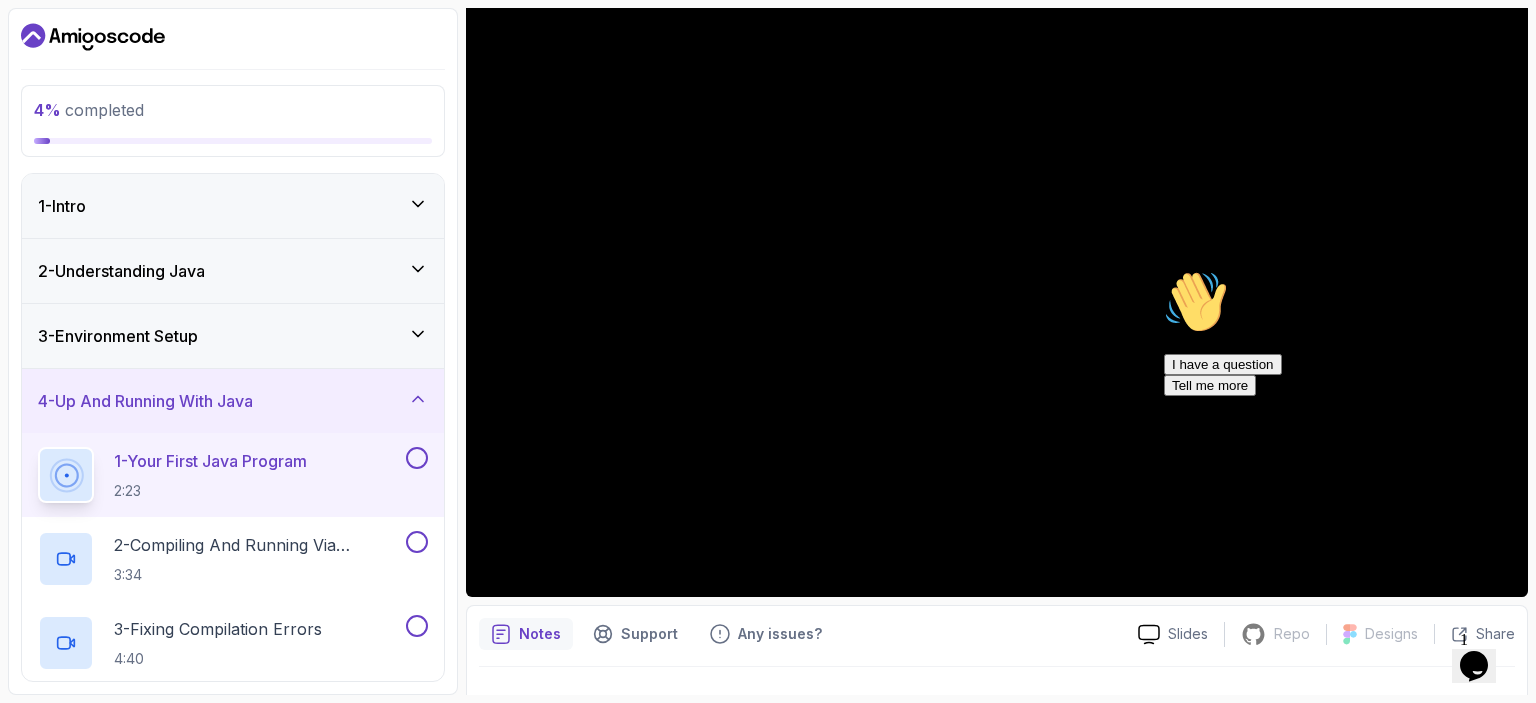 click on "3  -  Environment Setup" at bounding box center [118, 336] 